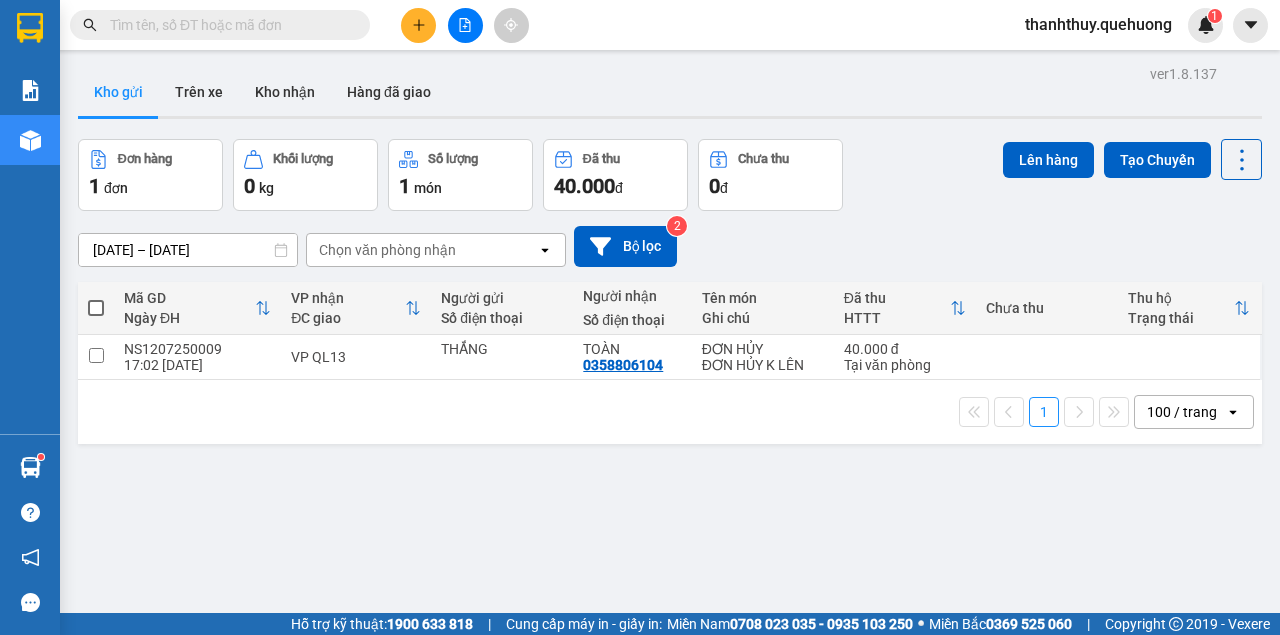 scroll, scrollTop: 0, scrollLeft: 0, axis: both 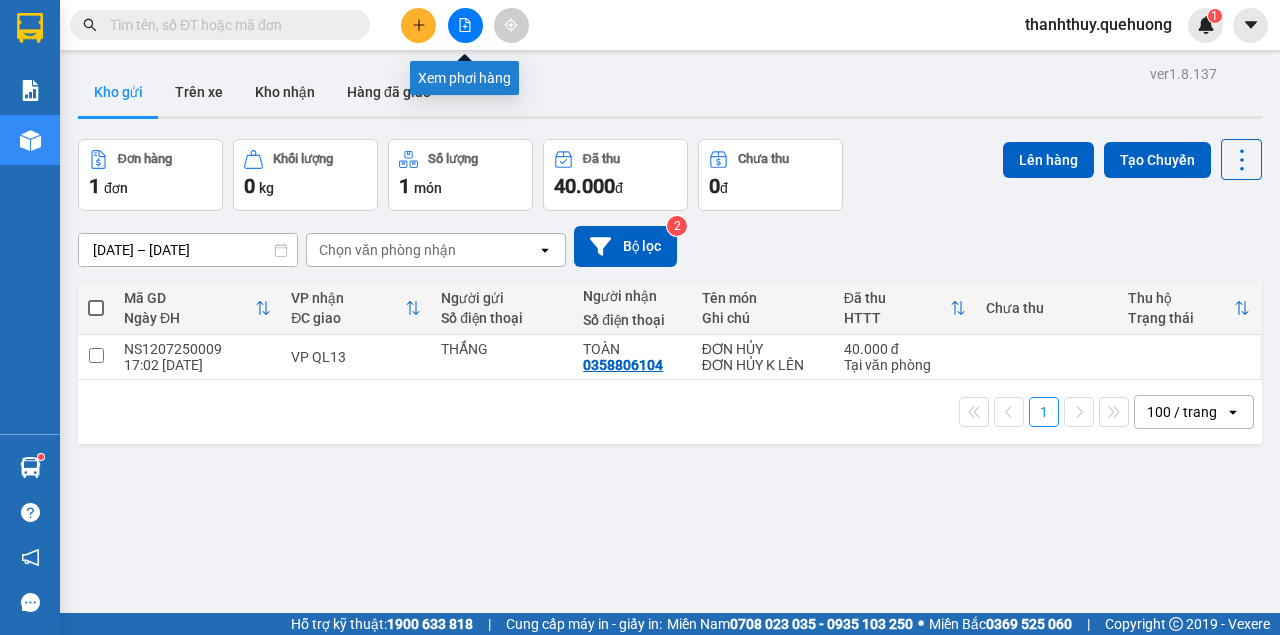click 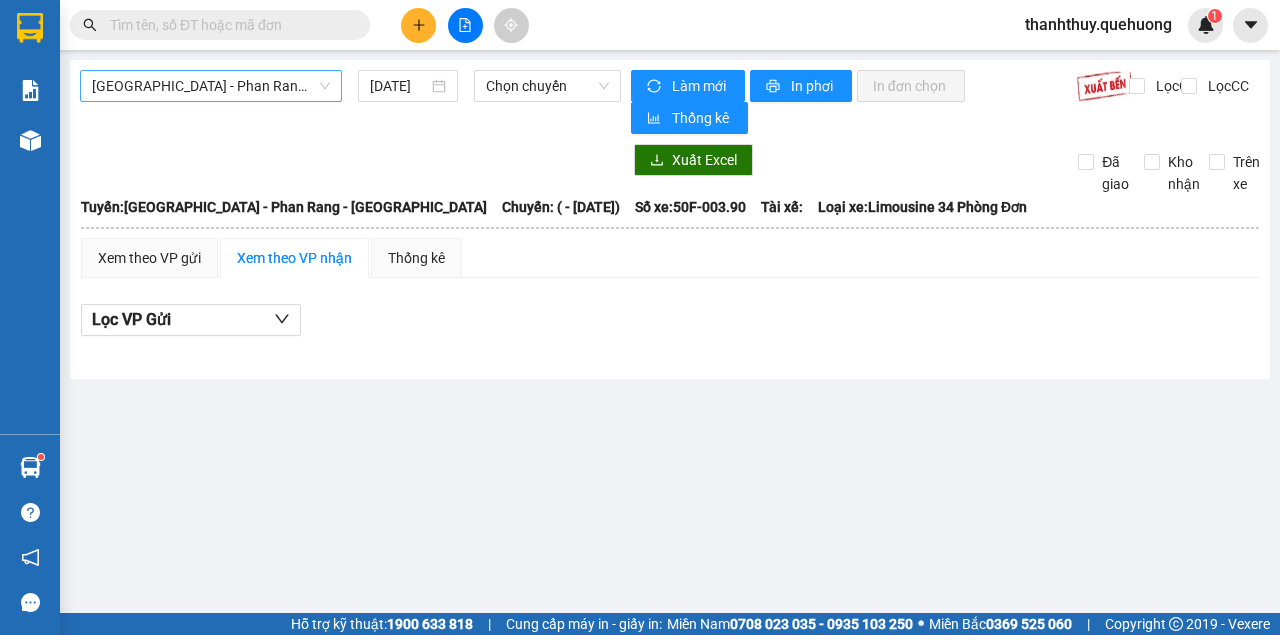 click on "[GEOGRAPHIC_DATA] - Phan Rang - [GEOGRAPHIC_DATA]" at bounding box center [211, 86] 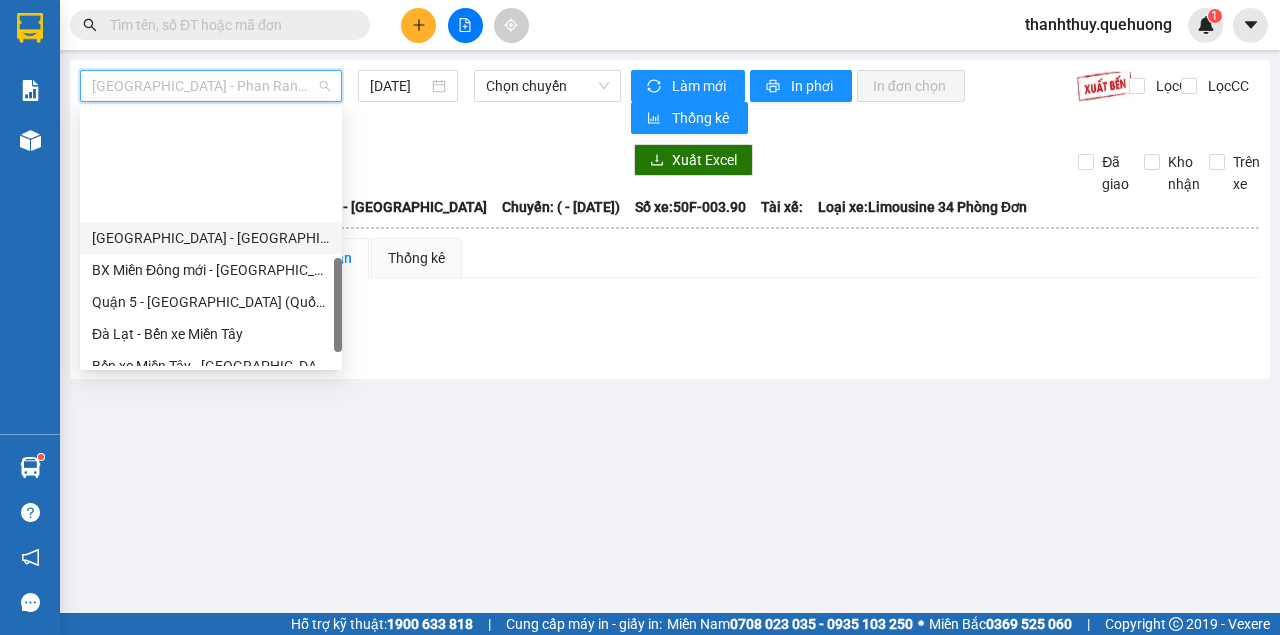 scroll, scrollTop: 608, scrollLeft: 0, axis: vertical 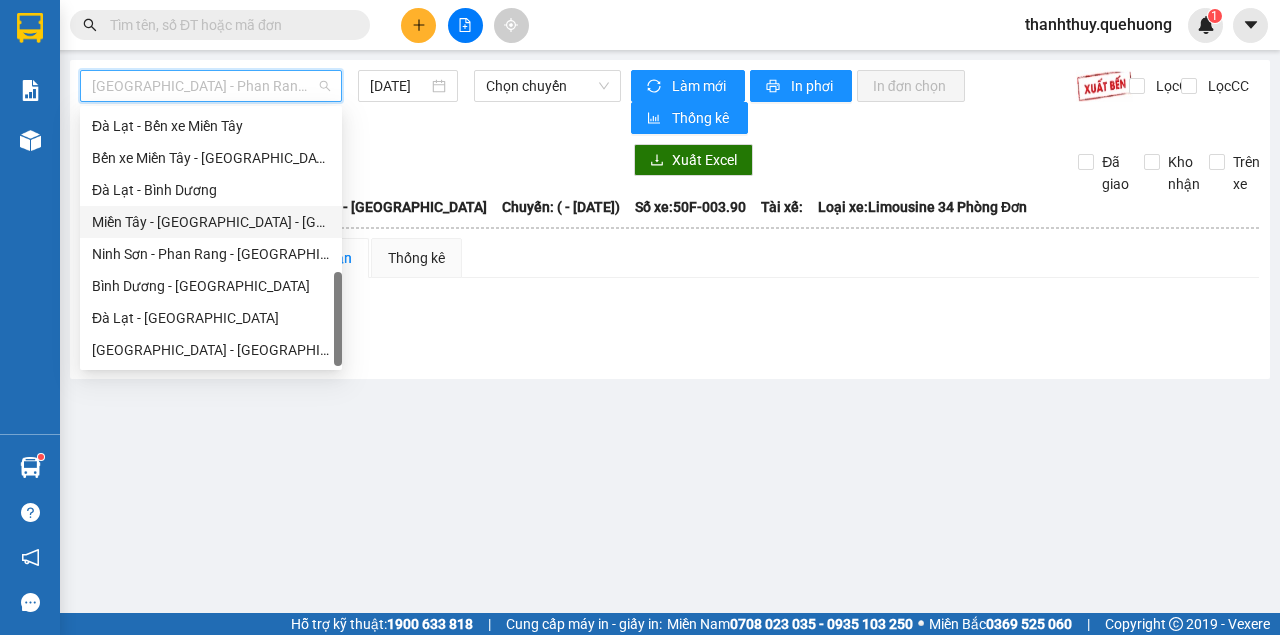 click on "Miền Tây - [GEOGRAPHIC_DATA] - [GEOGRAPHIC_DATA]" at bounding box center (211, 222) 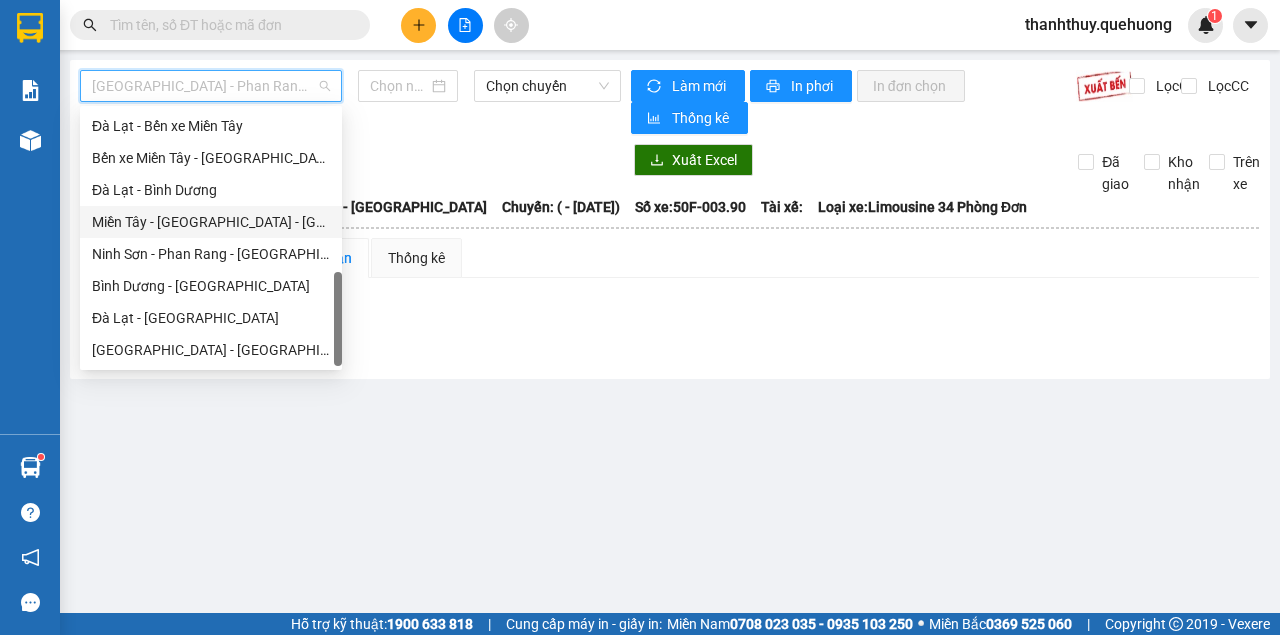 type on "[DATE]" 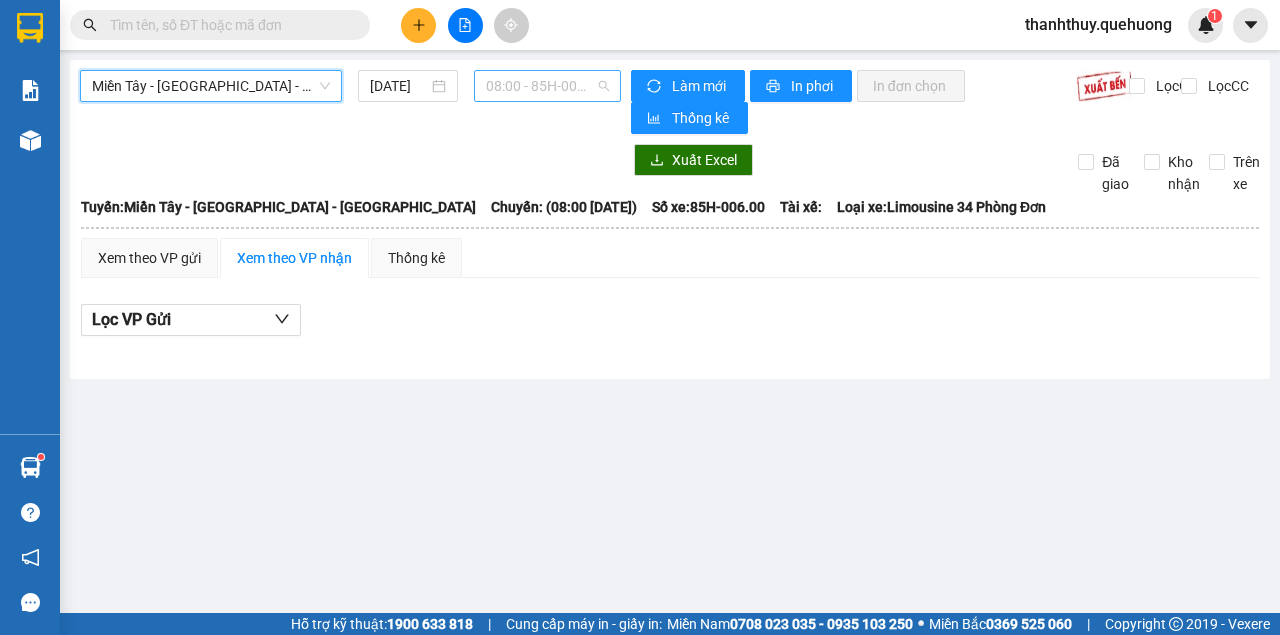 click on "08:00     - 85H-006.00" at bounding box center [547, 86] 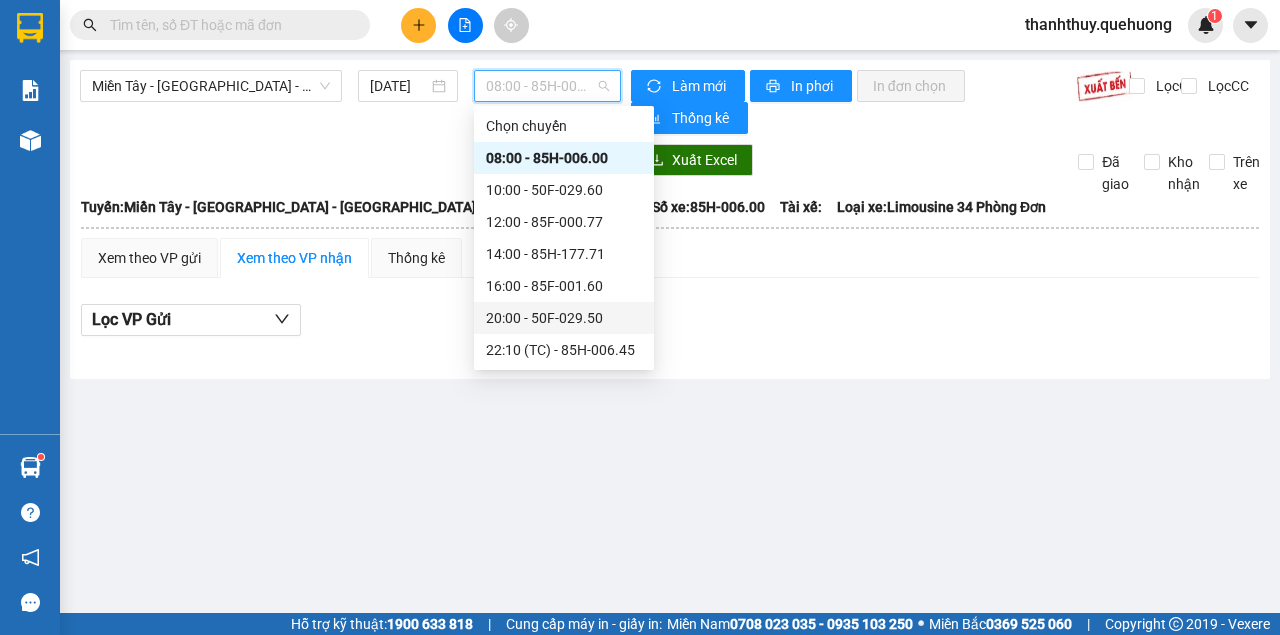 click on "20:00     - 50F-029.50" at bounding box center (564, 318) 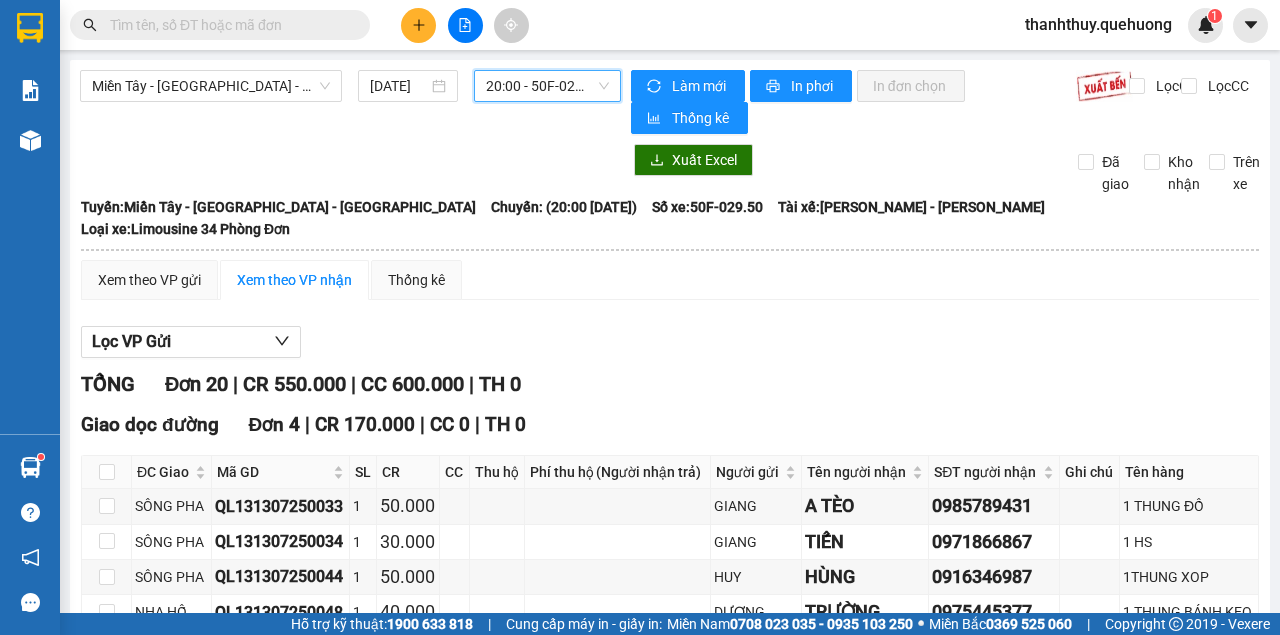 click on "20:00     - 50F-029.50" at bounding box center (547, 86) 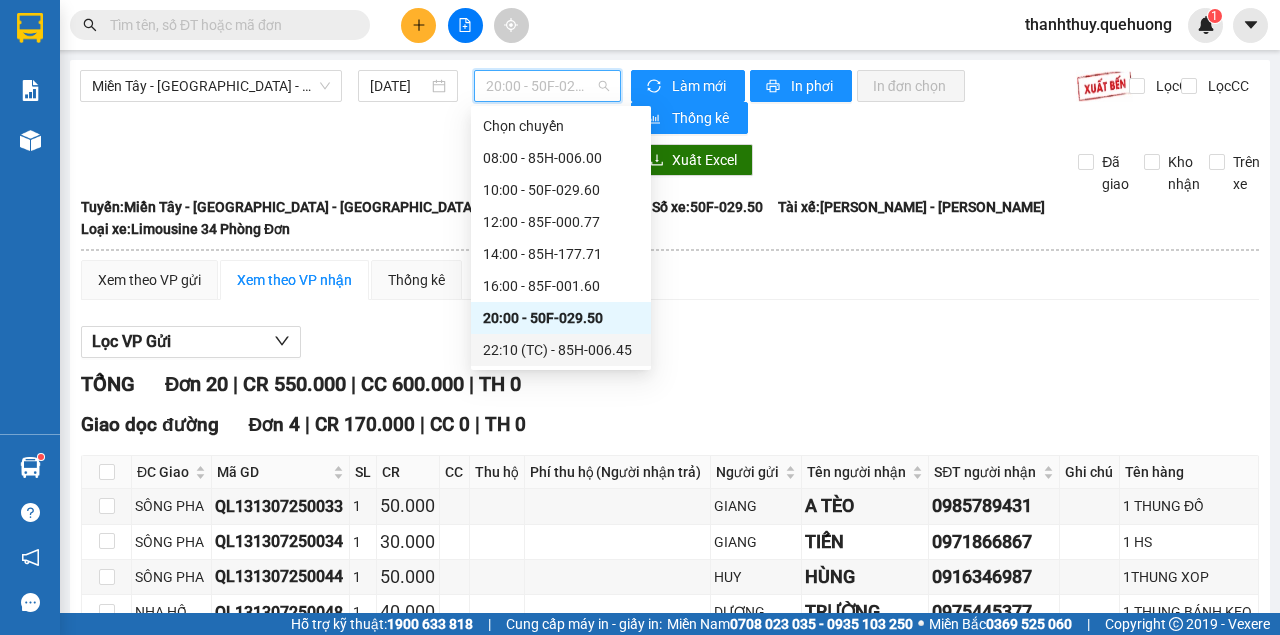 click on "22:10   (TC)   - 85H-006.45" at bounding box center [561, 350] 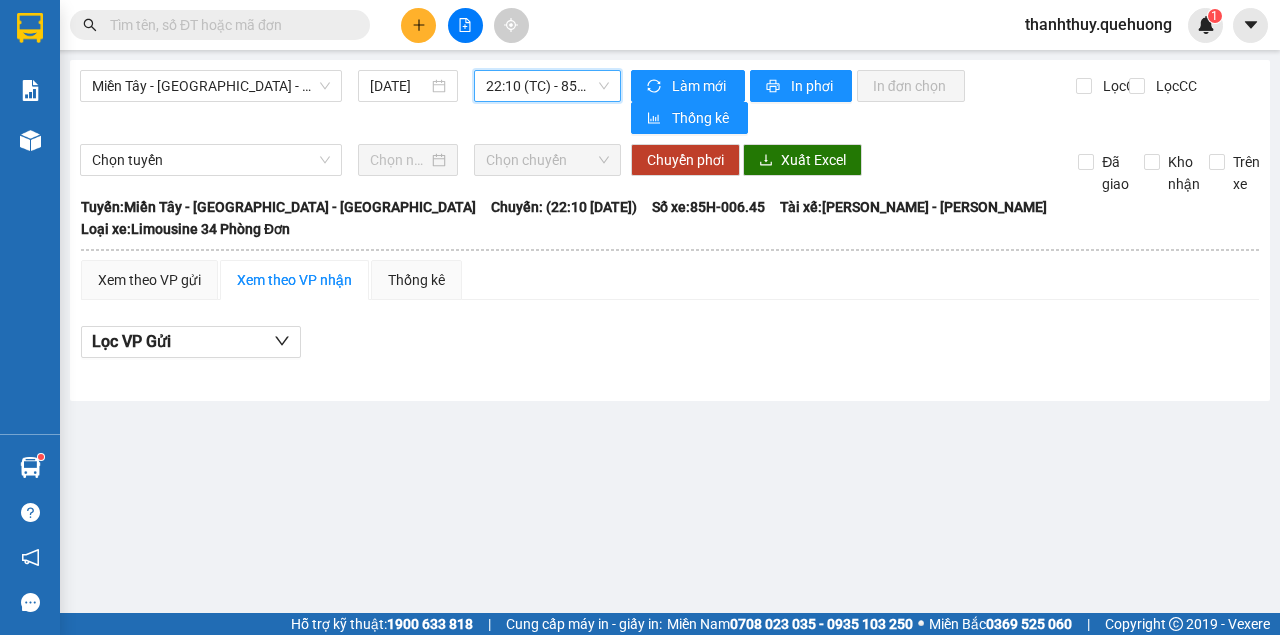 click on "22:10   (TC)   - 85H-006.45" at bounding box center (547, 86) 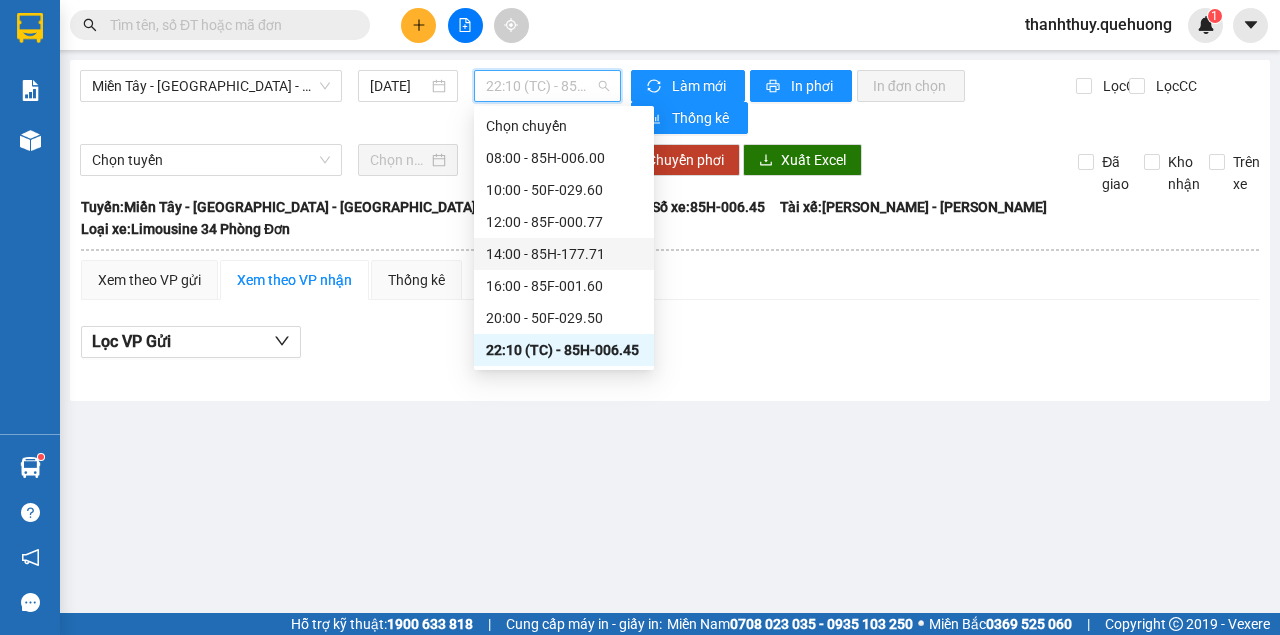 scroll, scrollTop: 133, scrollLeft: 0, axis: vertical 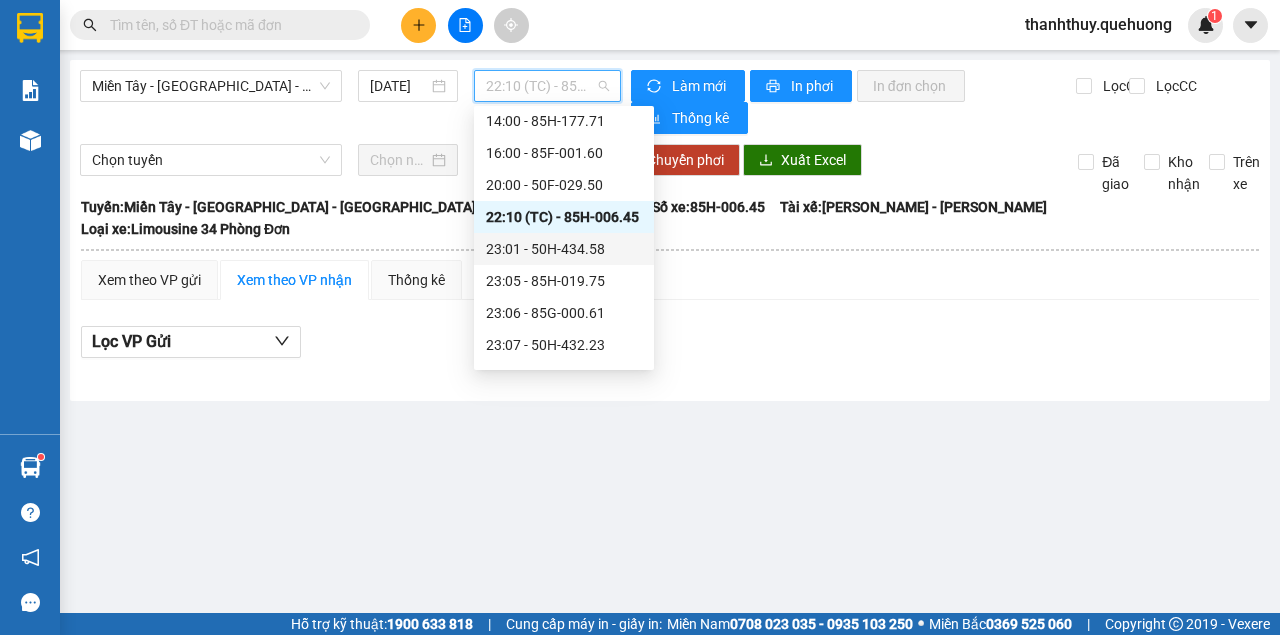 click on "23:01     - 50H-434.58" at bounding box center [564, 249] 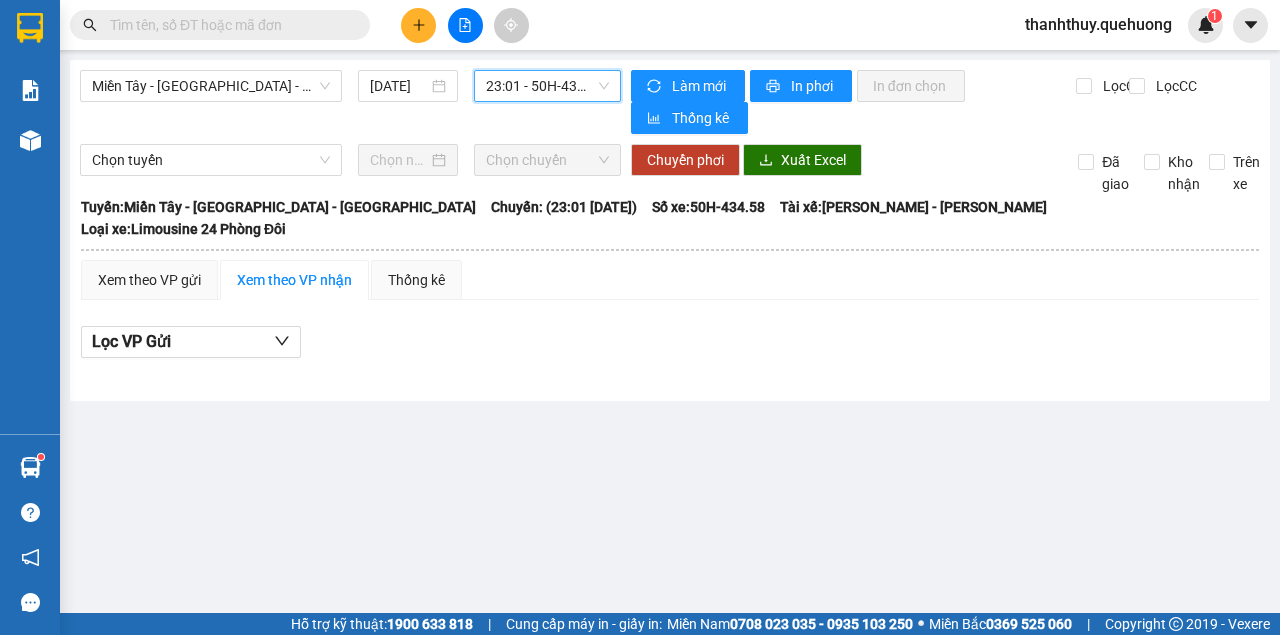 click on "23:01     - 50H-434.58" at bounding box center [547, 86] 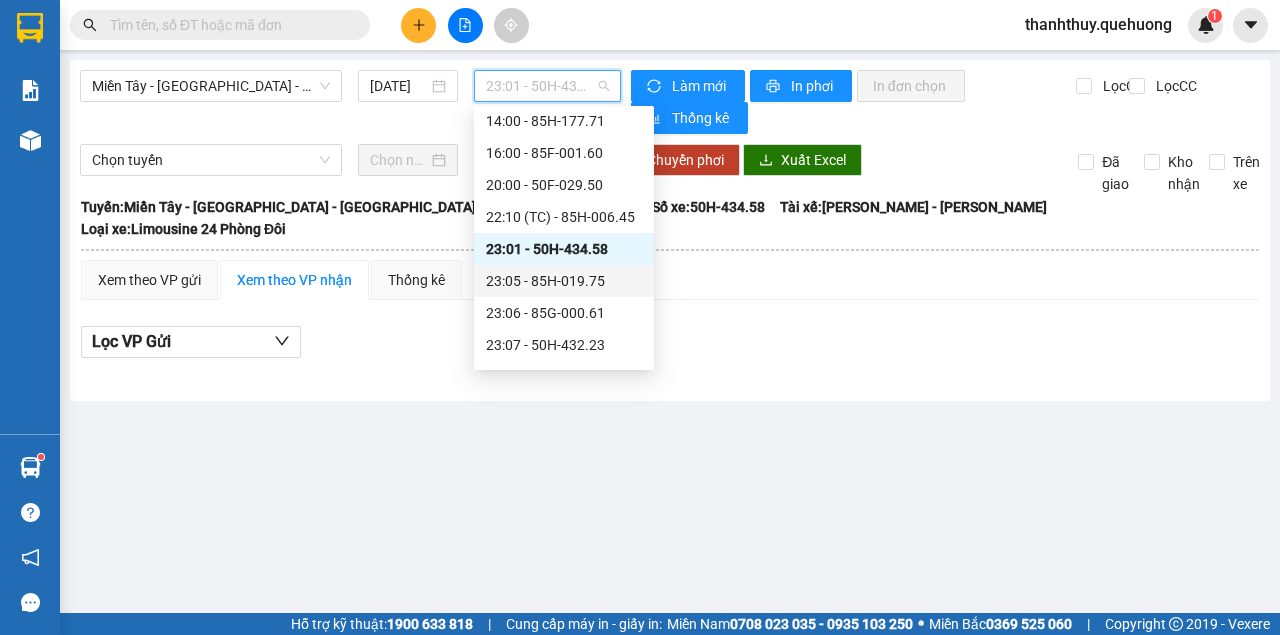 click on "23:05     - 85H-019.75" at bounding box center (564, 281) 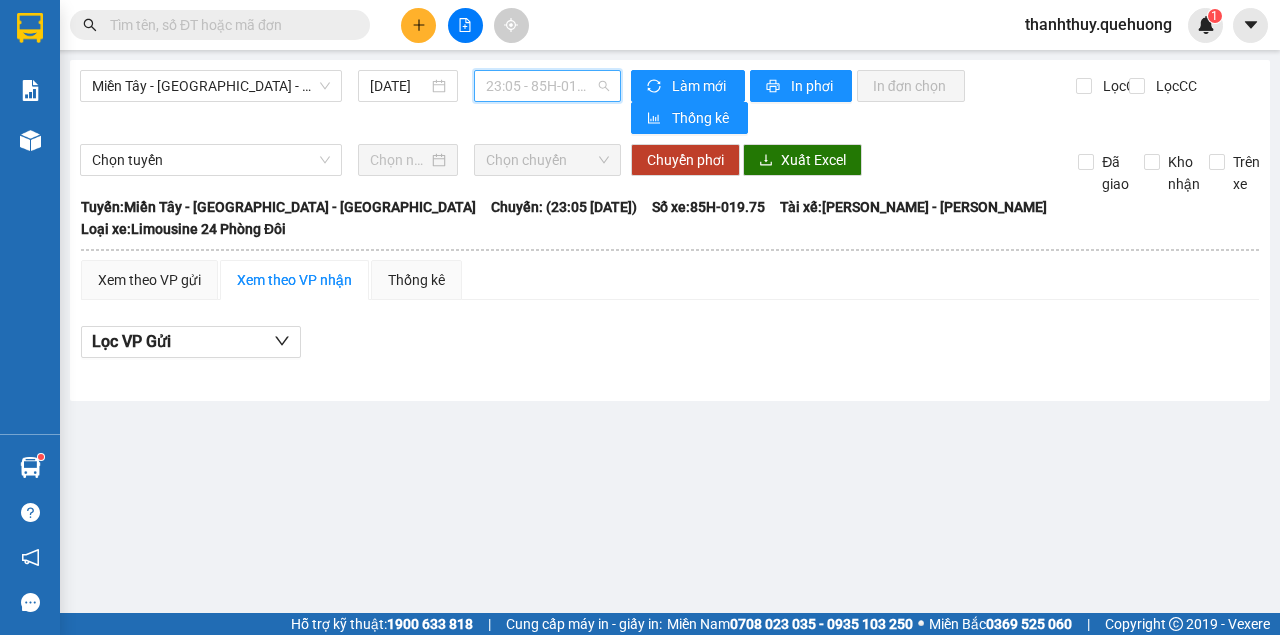 drag, startPoint x: 526, startPoint y: 100, endPoint x: 531, endPoint y: 128, distance: 28.442924 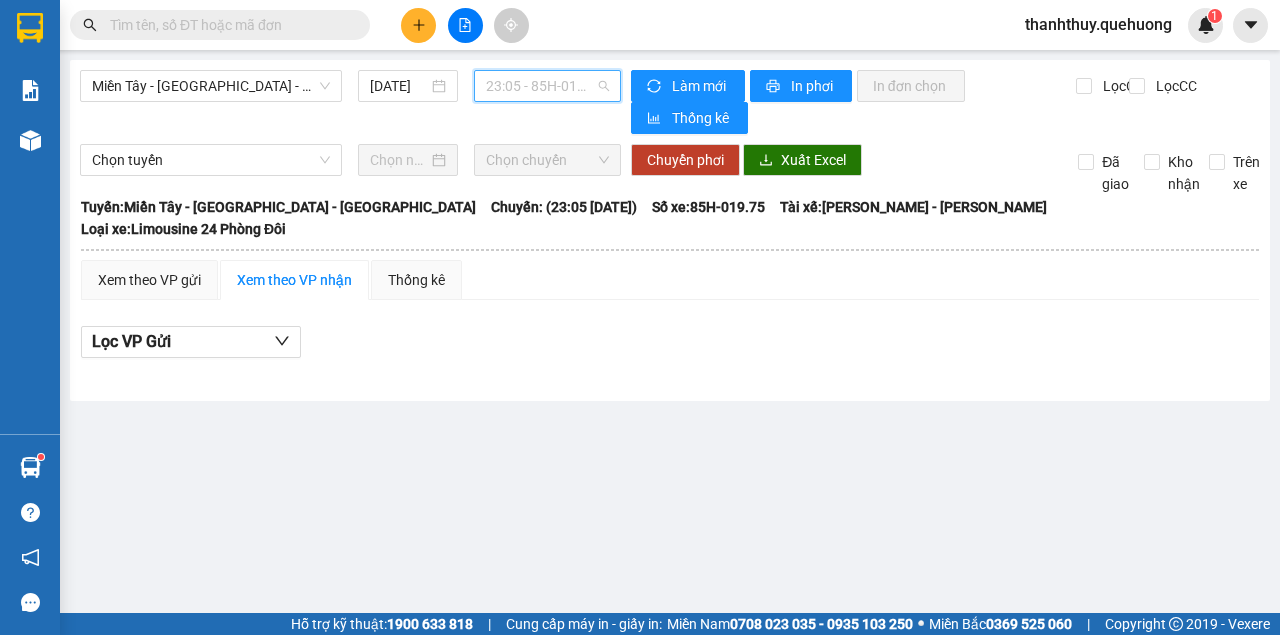 click on "23:05     - 85H-019.75" at bounding box center (547, 86) 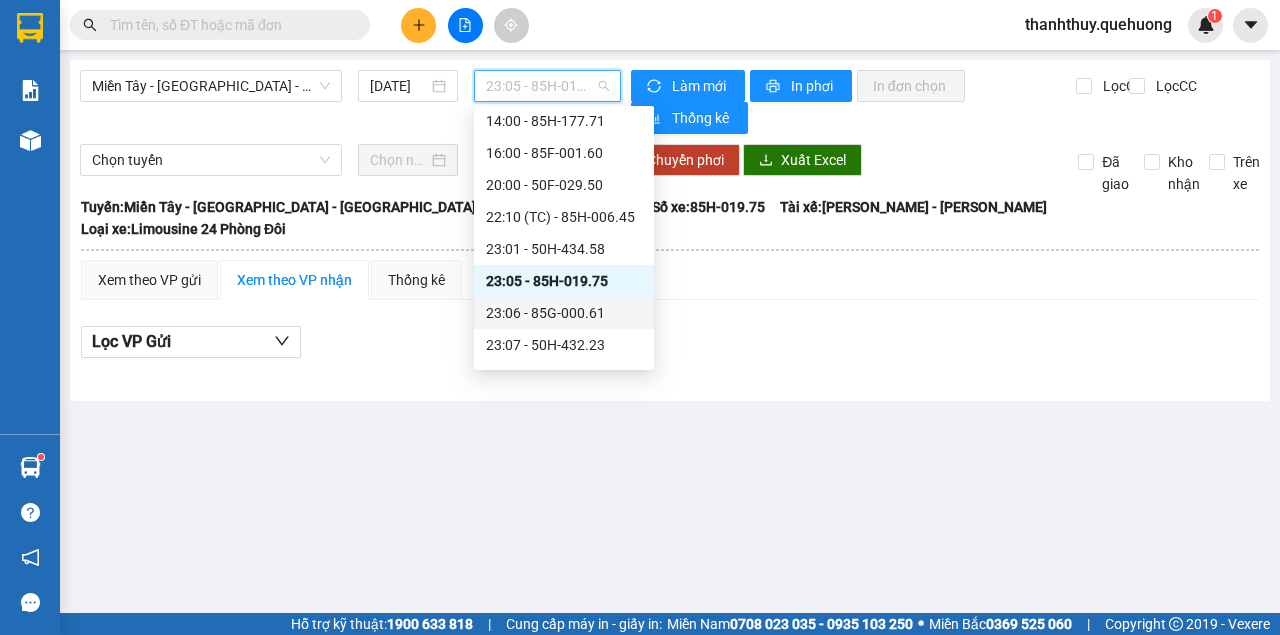 click on "23:06     - 85G-000.61" at bounding box center (564, 313) 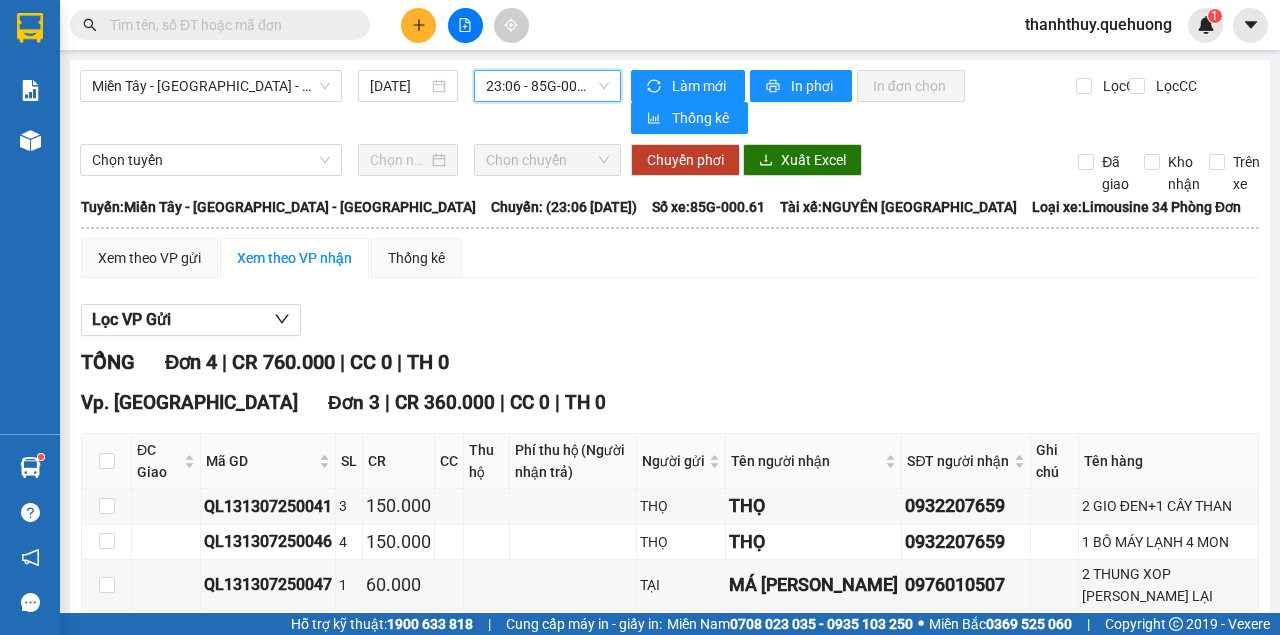 click on "23:06     - 85G-000.61" at bounding box center (547, 86) 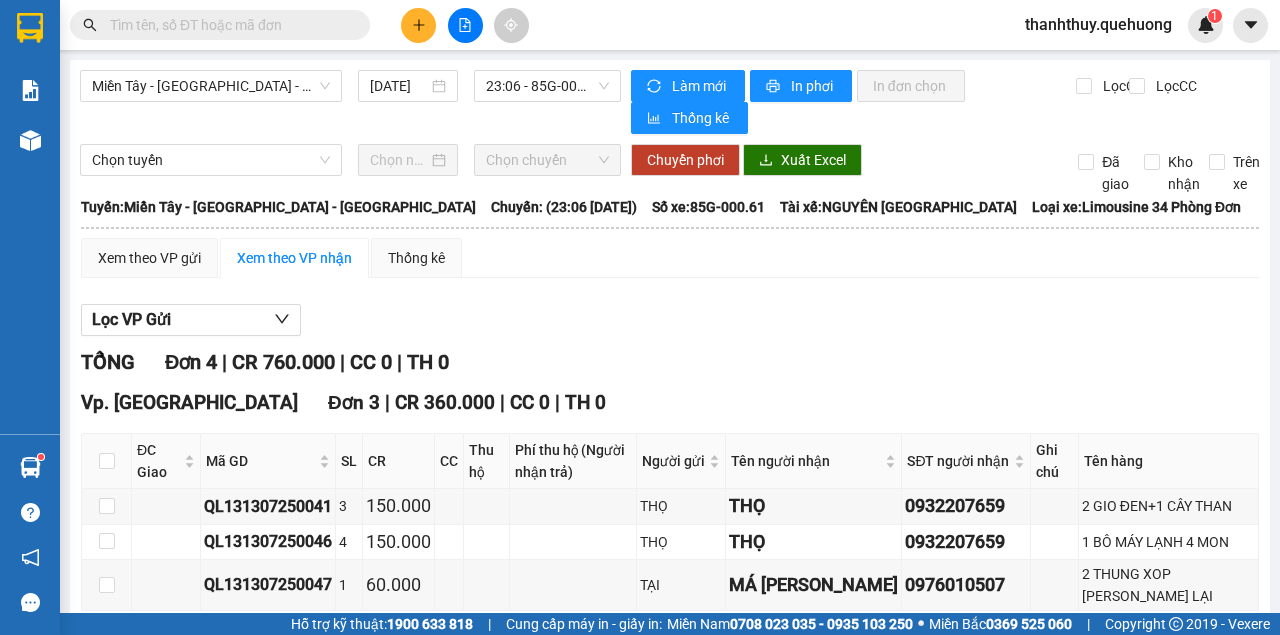 click on "Xem theo VP gửi Xem theo VP nhận Thống kê Lọc VP Gửi TỔNG Đơn   4 | CR   760.000 | CC   0 | TH   0 Vp. [GEOGRAPHIC_DATA]   3 | CR   360.000 | CC   0 | TH   0 ĐC Giao Mã GD SL CR CC Thu hộ Phí thu hộ (Người nhận trả) Người gửi Tên người nhận SĐT người nhận Ghi chú Tên hàng Ký nhận                             QL131307250041 3 150.000 THỌ  THỌ 0932207659 2 GIO ĐEN+1 CÂY THAN QL131307250046 4 150.000 THỌ  THỌ 0932207659 1 BÔ MÁY LẠNH 4 MON QL131307250047 1 60.000 TẠI  MÁ VÂN 0976010507 2 THUNG XOP KO DINH LẠI Lưu sắp xếp In DS In biên lai An Anh Limousine   19008678   Số 2 [PERSON_NAME] nối dài, P. Văn Hải BX. [GEOGRAPHIC_DATA]  -  22:04 [DATE] [GEOGRAPHIC_DATA]:  [GEOGRAPHIC_DATA] - [GEOGRAPHIC_DATA] - [GEOGRAPHIC_DATA]:   (23:06 [DATE]) Số xe:  85G-000.61 Tài xế:  NGUYÊN HỒ QUỐC ANH Loại xe:  Limousine 34 Phòng Đơn ĐC Giao Mã GD SL CR CC Thu hộ Phí thu hộ (Người nhận trả) Người gửi Ghi chú" at bounding box center [670, 553] 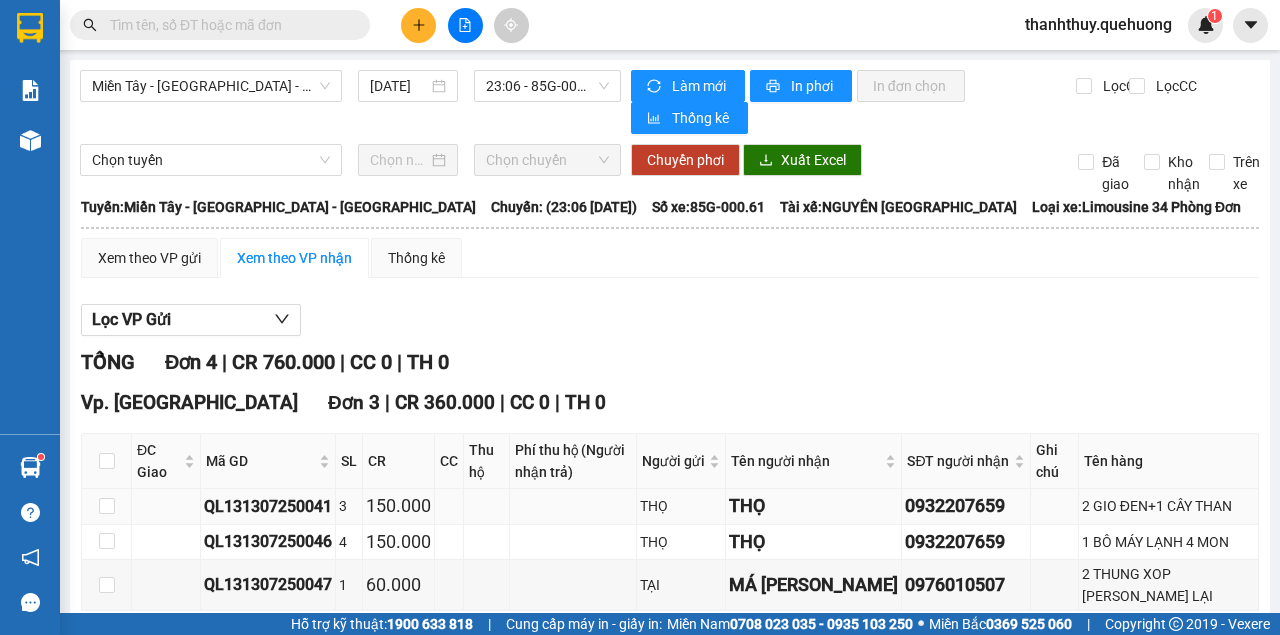 scroll, scrollTop: 282, scrollLeft: 0, axis: vertical 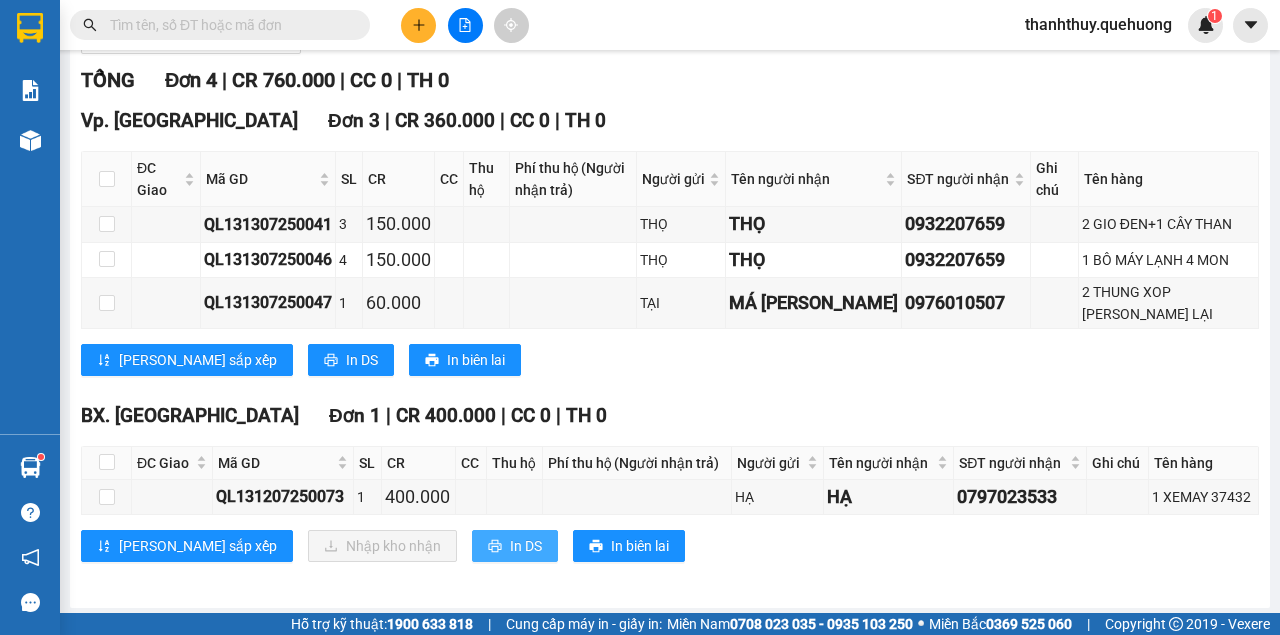 click on "In DS" at bounding box center (526, 546) 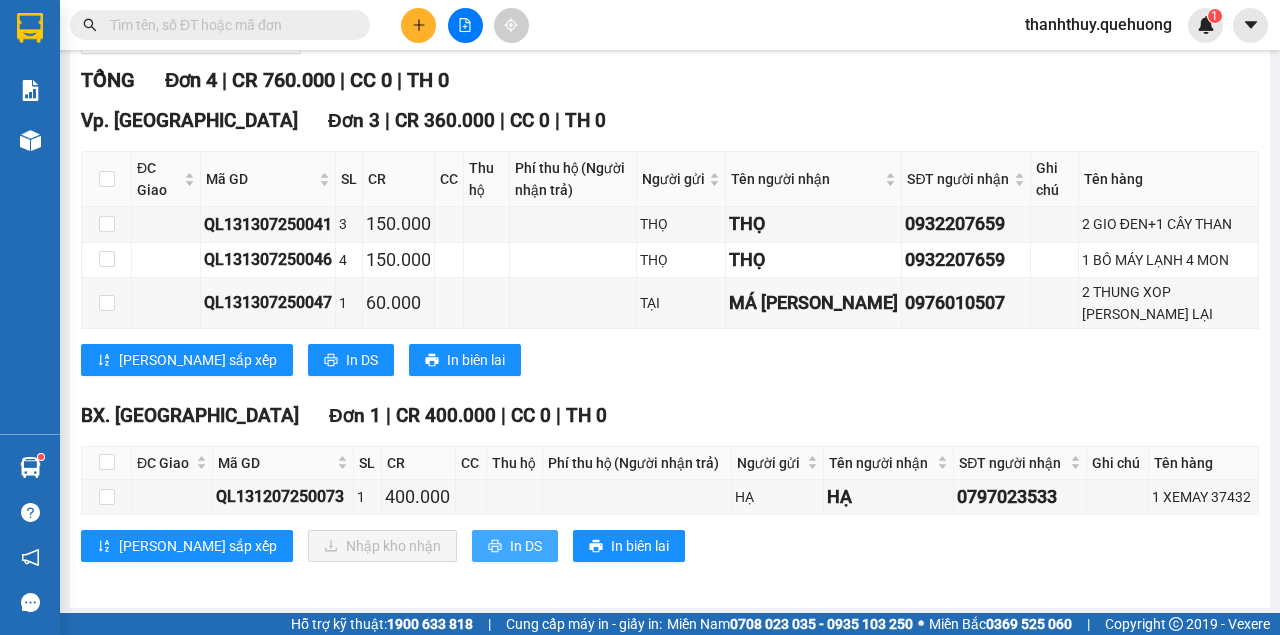 scroll, scrollTop: 0, scrollLeft: 0, axis: both 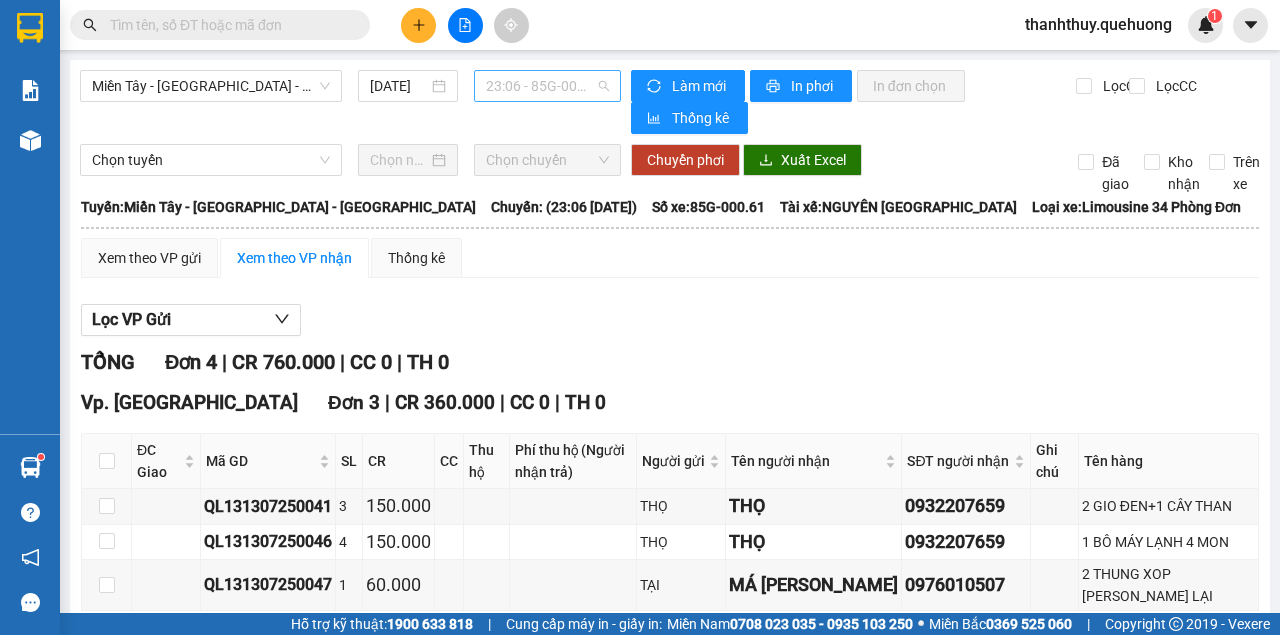 click on "23:06     - 85G-000.61" at bounding box center (547, 86) 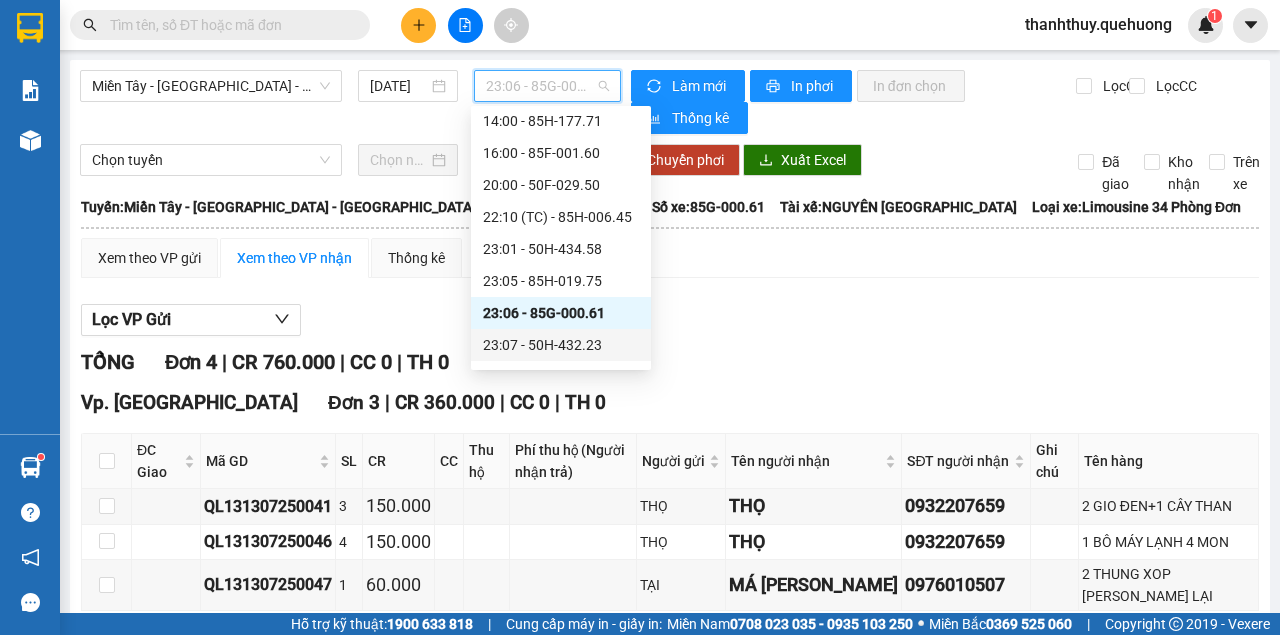 click on "23:07     - 50H-432.23" at bounding box center [561, 345] 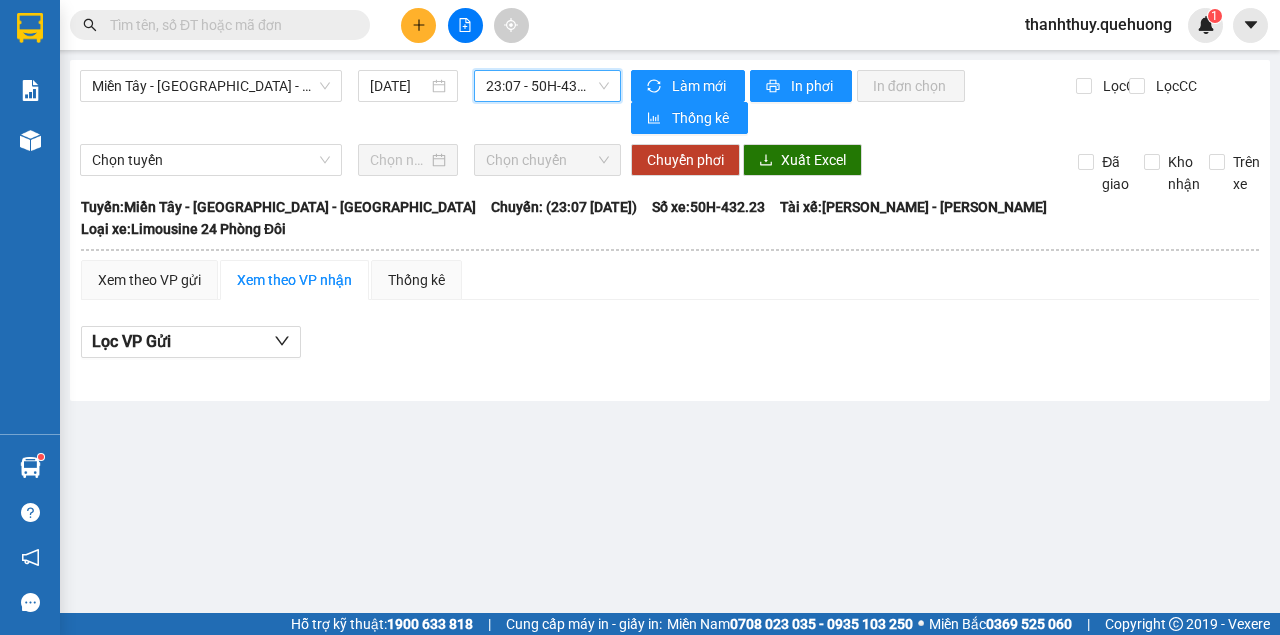 click on "23:07     - 50H-432.23" at bounding box center [547, 86] 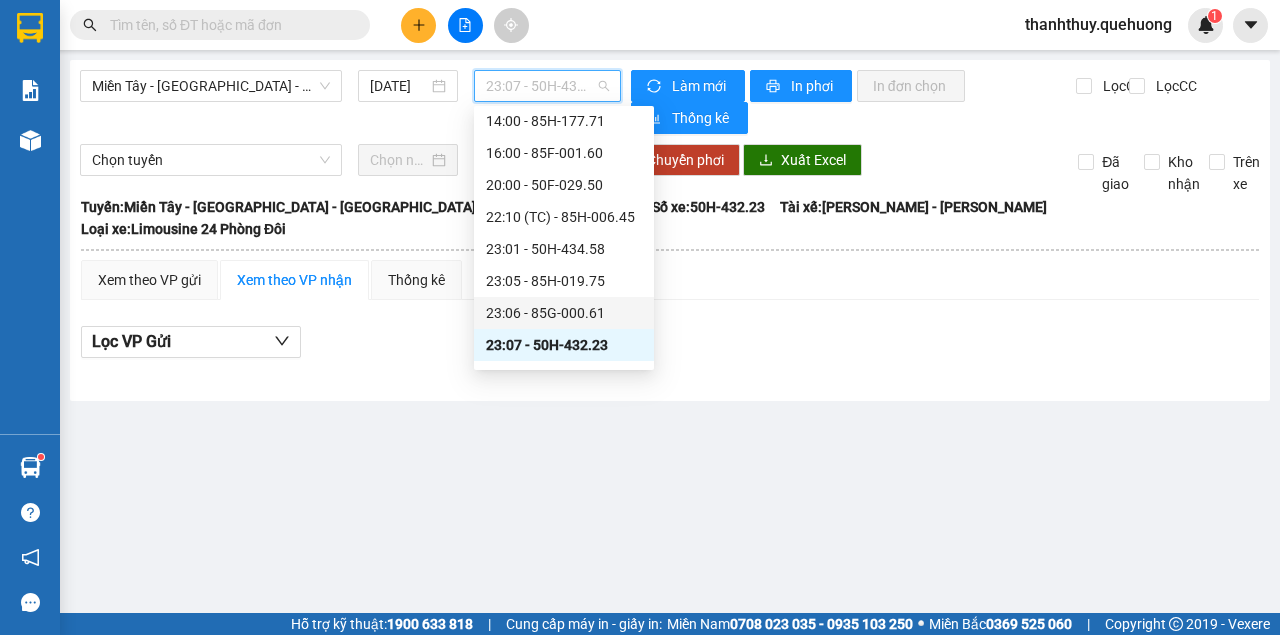 scroll, scrollTop: 192, scrollLeft: 0, axis: vertical 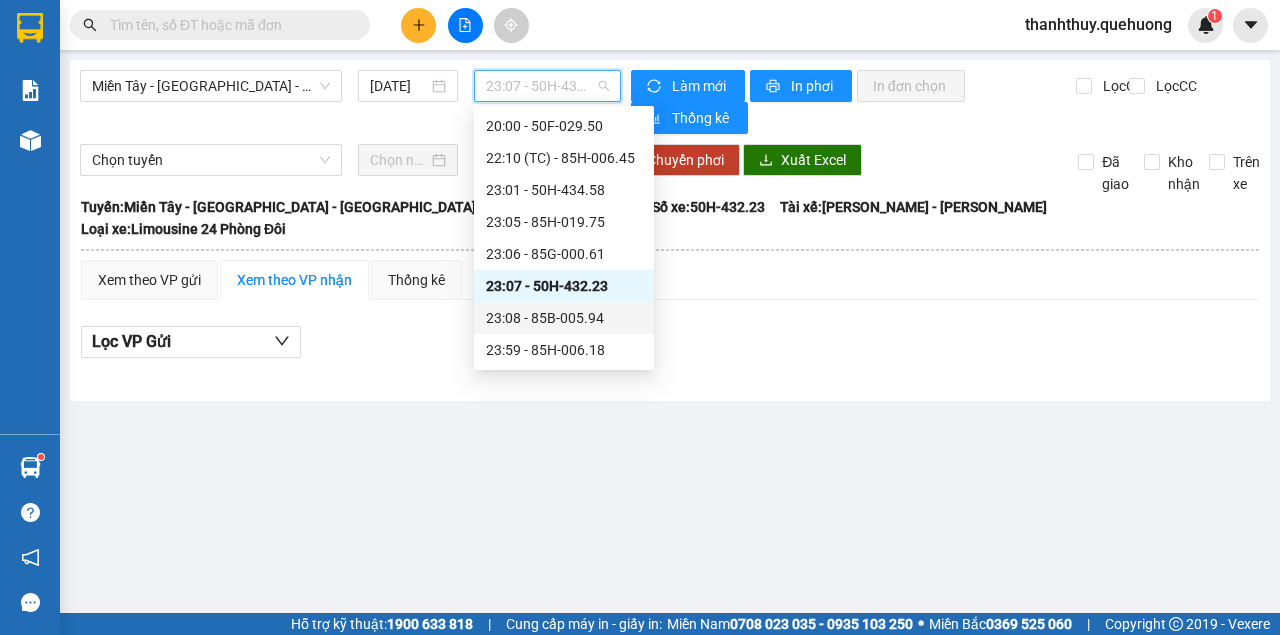 click on "23:08     - 85B-005.94" at bounding box center (564, 318) 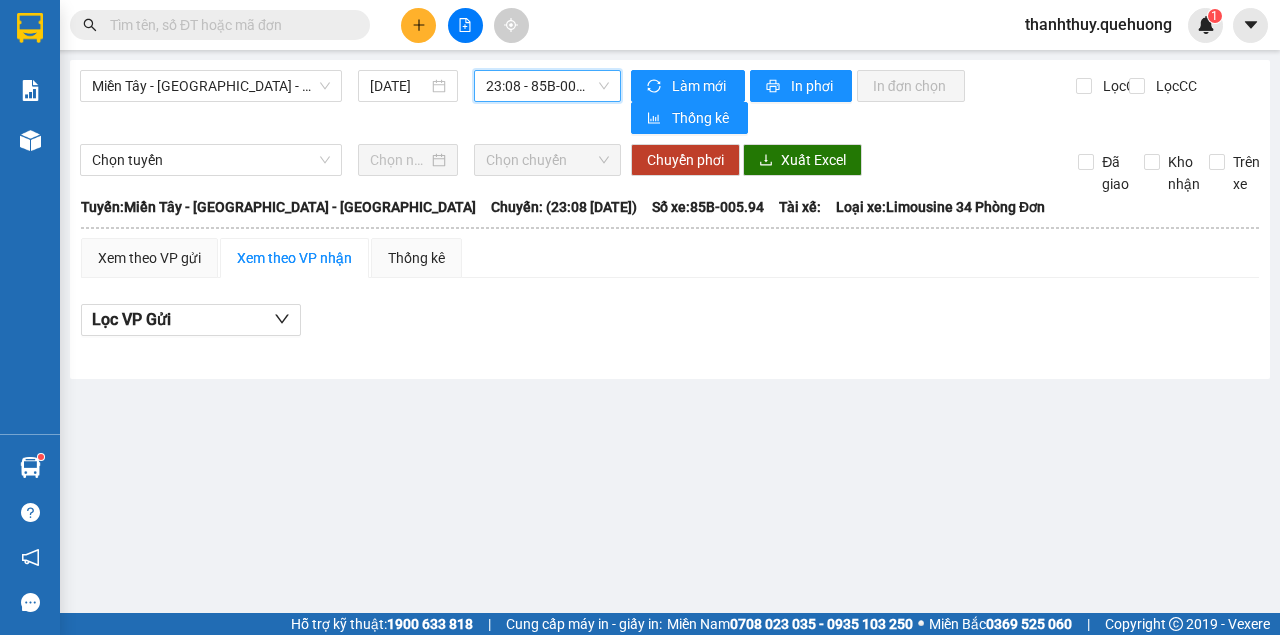 click on "23:08     - 85B-005.94" at bounding box center (547, 86) 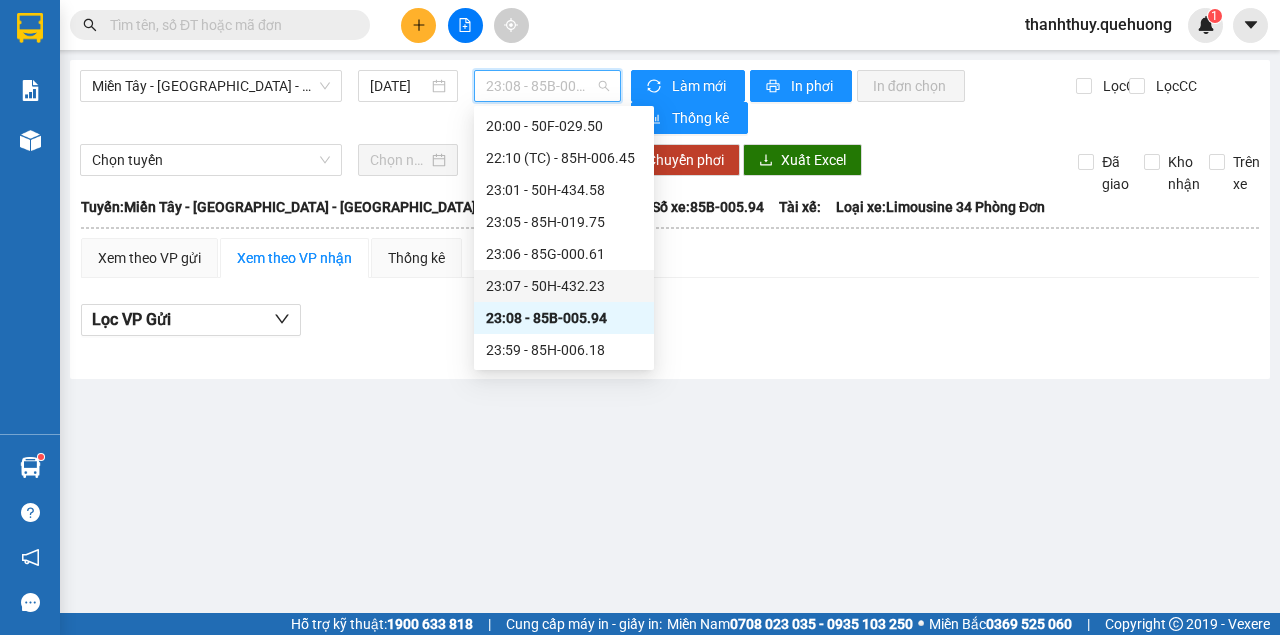click on "23:07     - 50H-432.23" at bounding box center [564, 286] 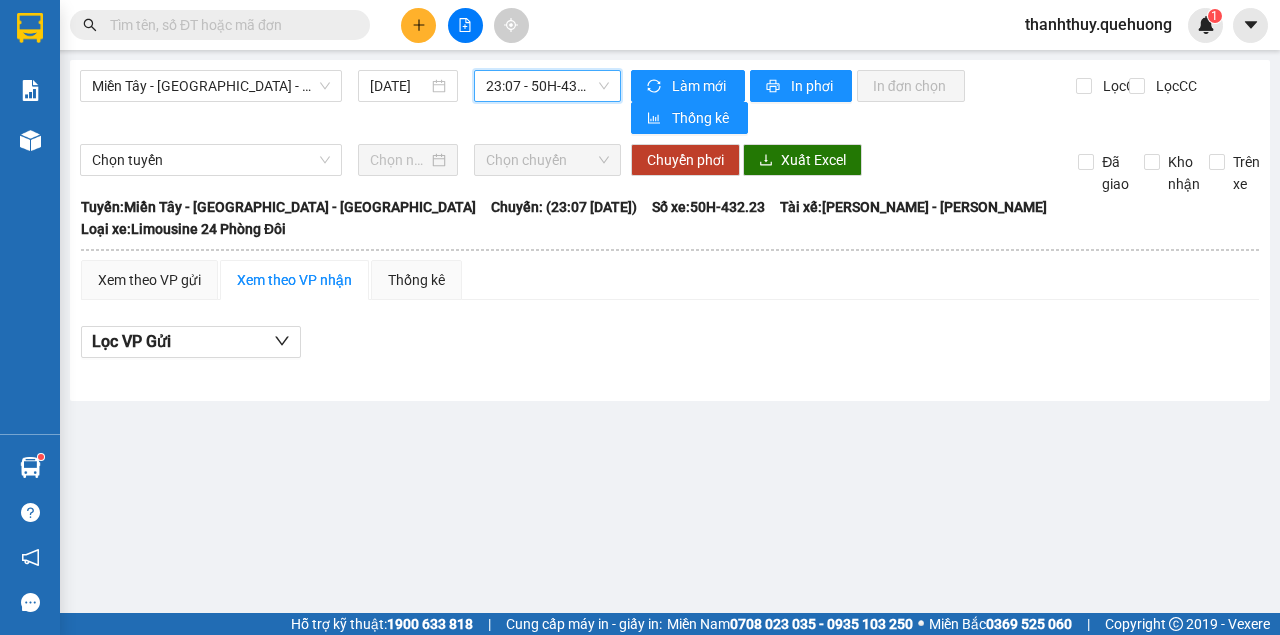 click on "23:07     - 50H-432.23" at bounding box center [547, 86] 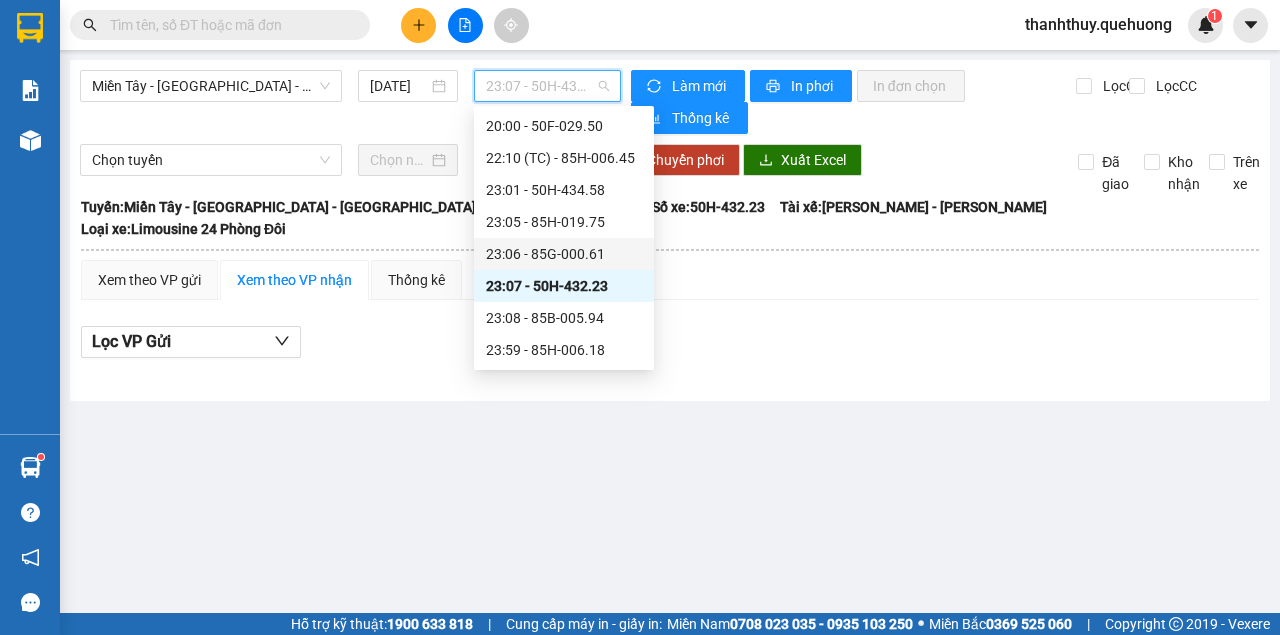click on "23:05     - 85H-019.75" at bounding box center [564, 222] 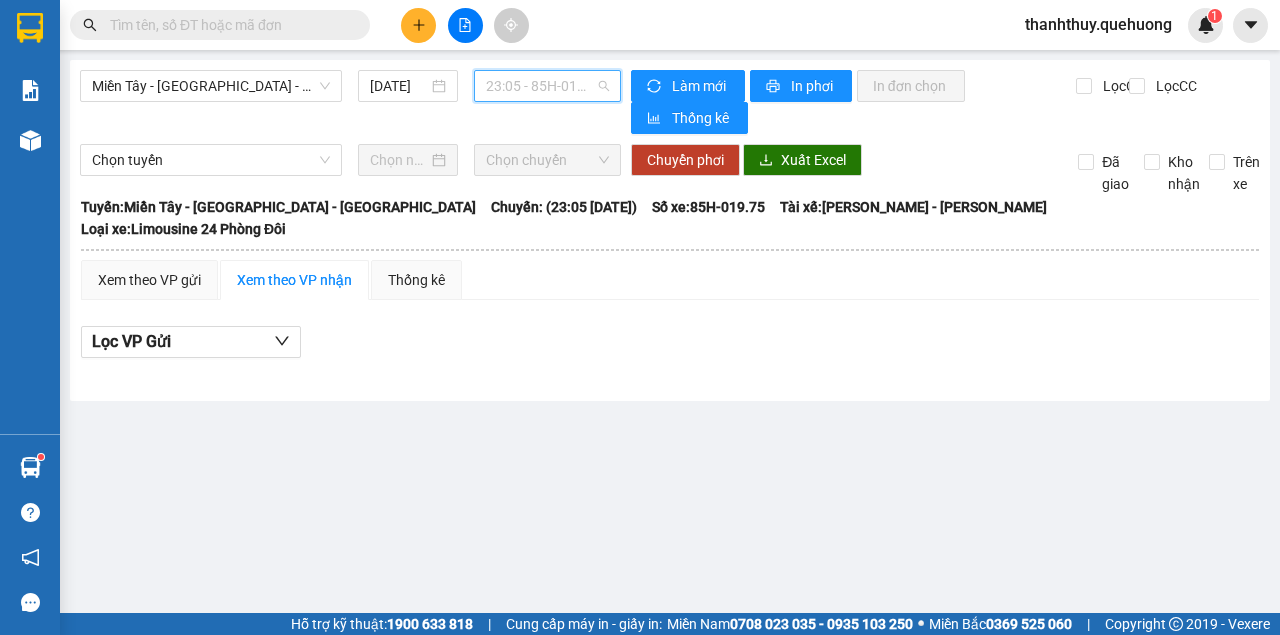 click on "23:05     - 85H-019.75" at bounding box center (547, 86) 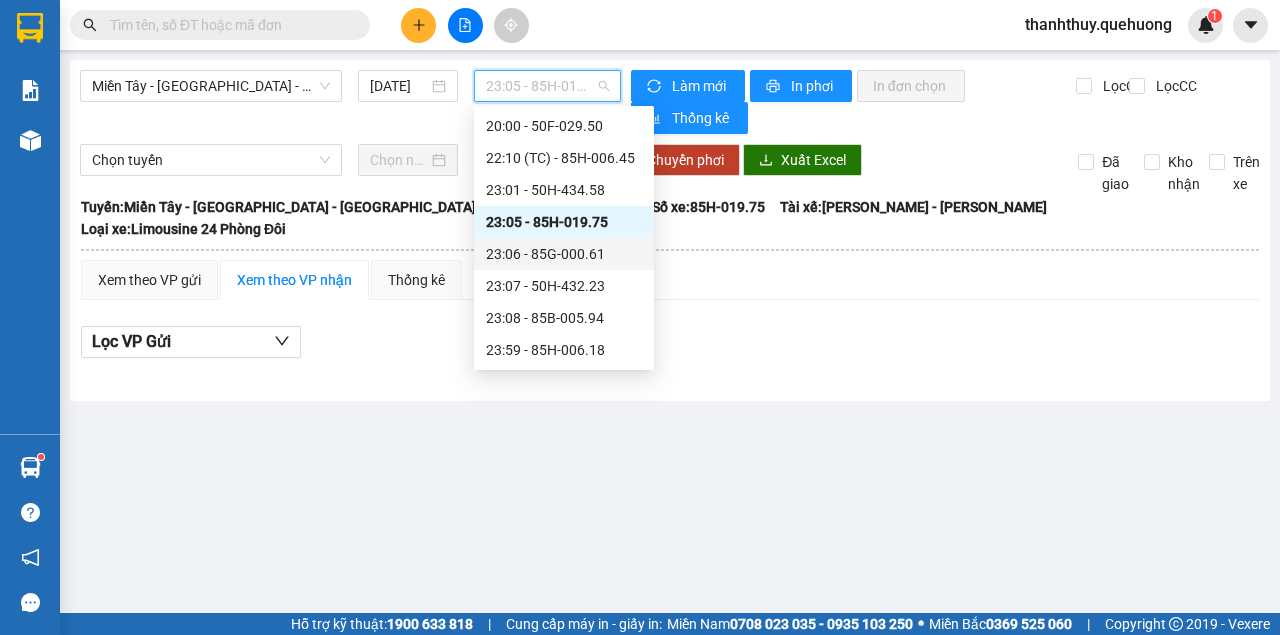click on "23:06     - 85G-000.61" at bounding box center [564, 254] 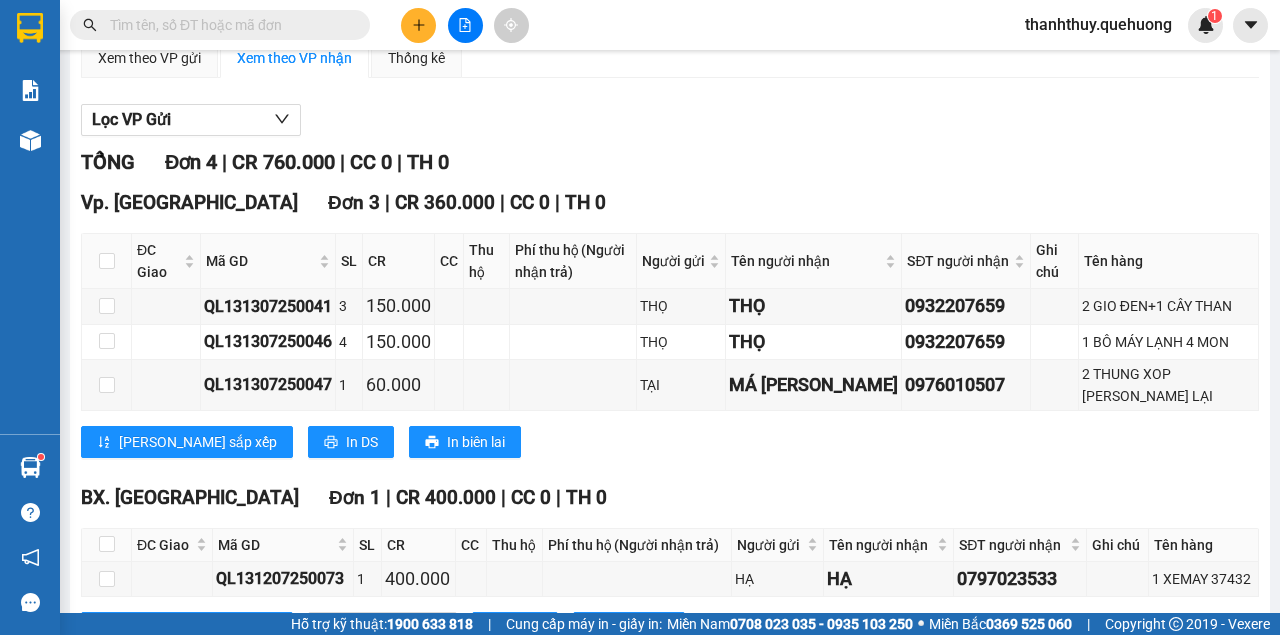 scroll, scrollTop: 282, scrollLeft: 0, axis: vertical 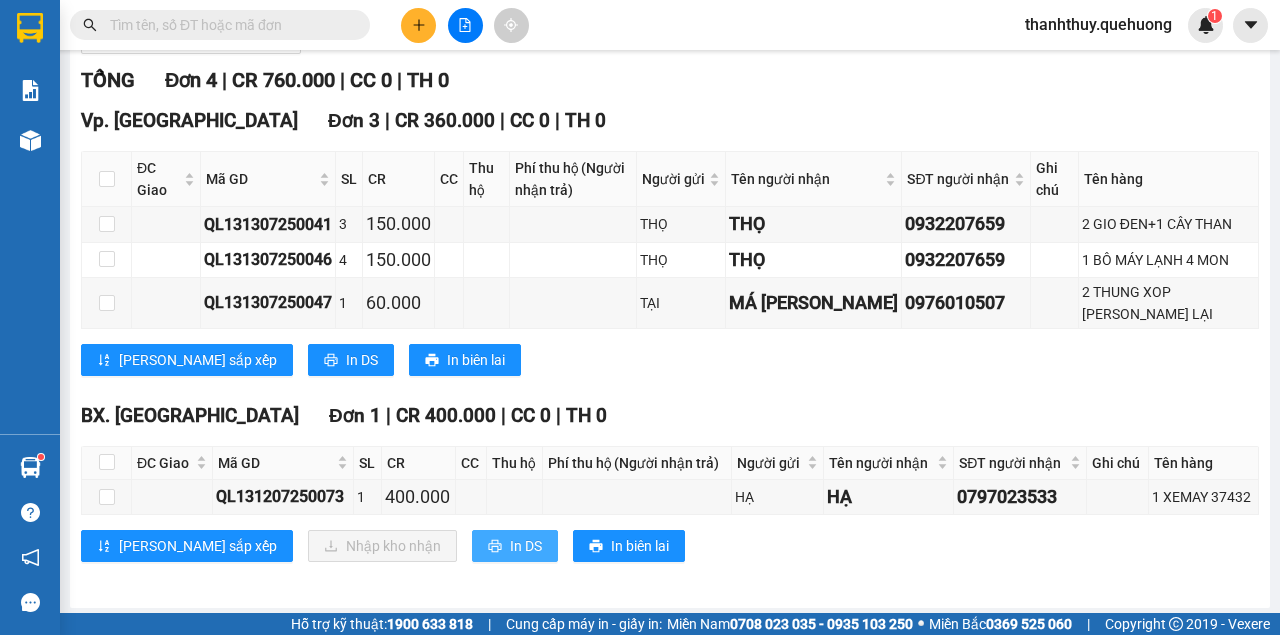 click on "In DS" at bounding box center (526, 546) 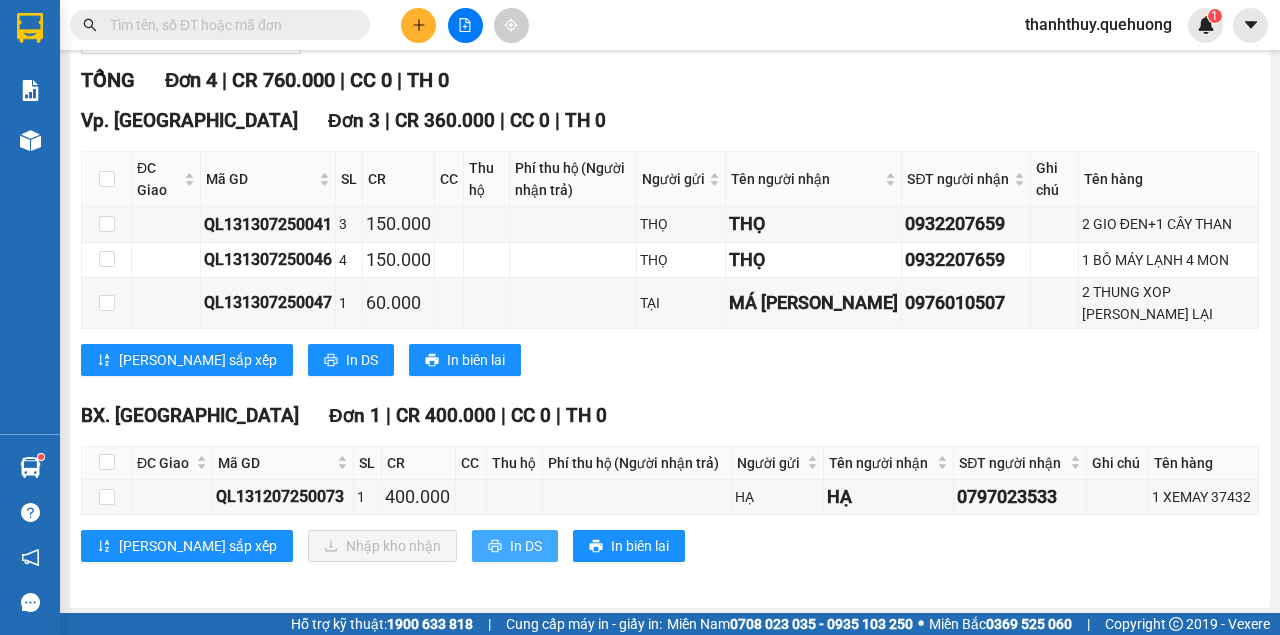 scroll, scrollTop: 0, scrollLeft: 0, axis: both 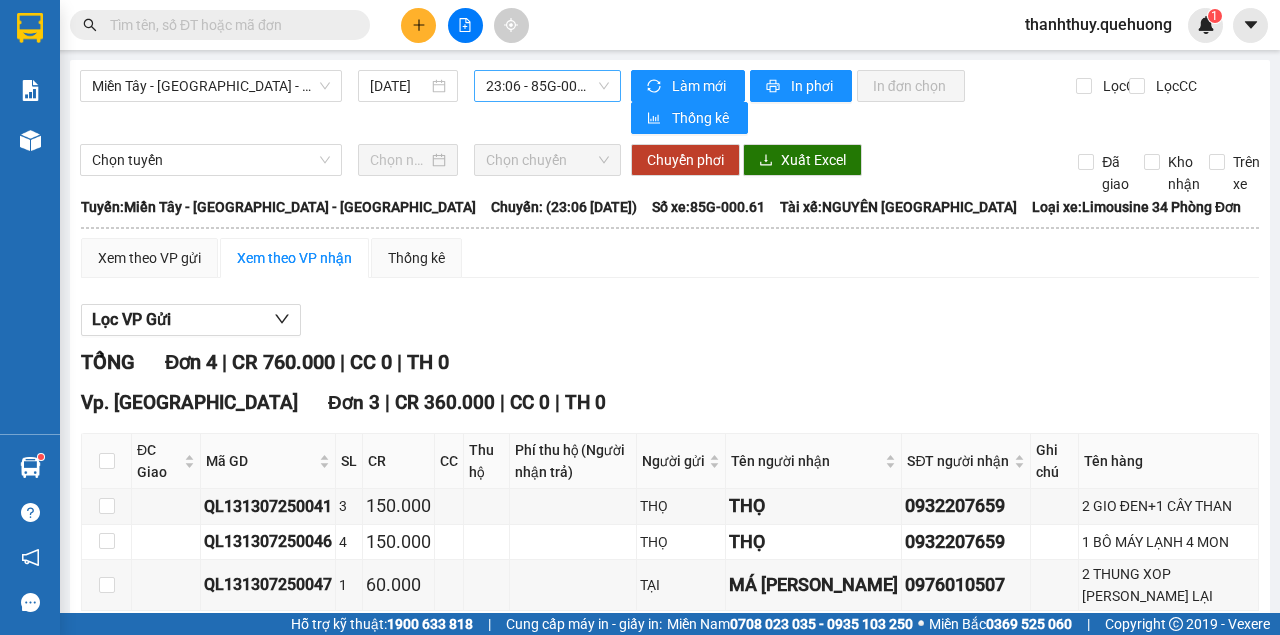 click on "23:06     - 85G-000.61" at bounding box center [547, 86] 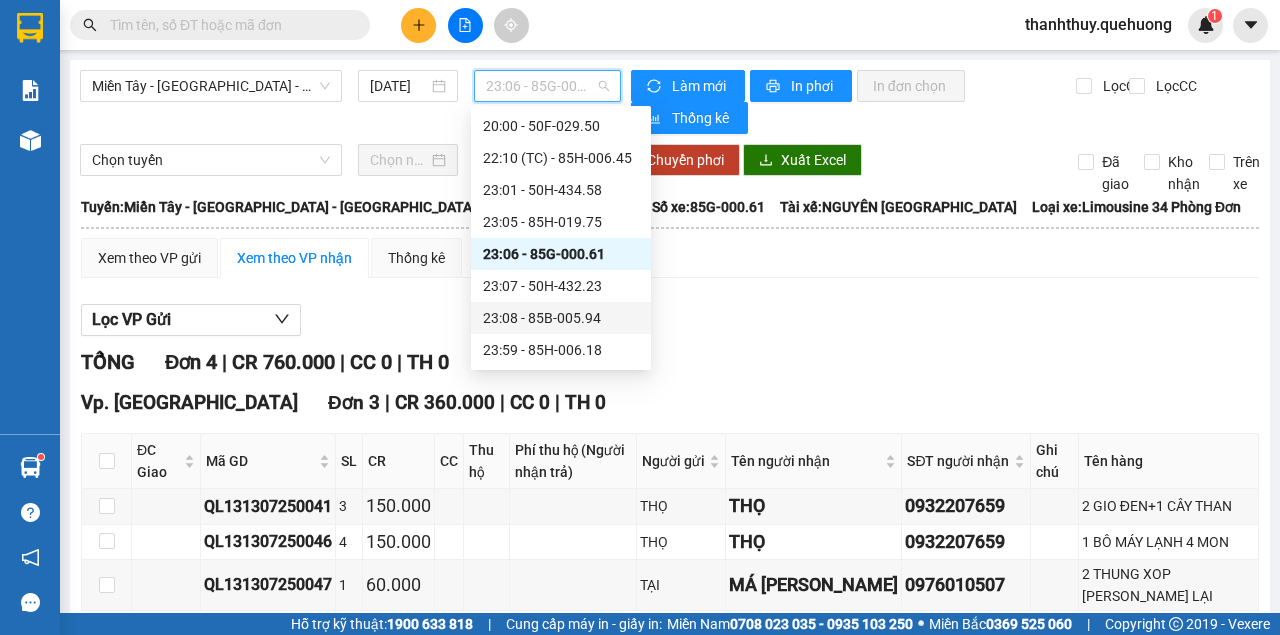 click on "23:08     - 85B-005.94" at bounding box center [561, 318] 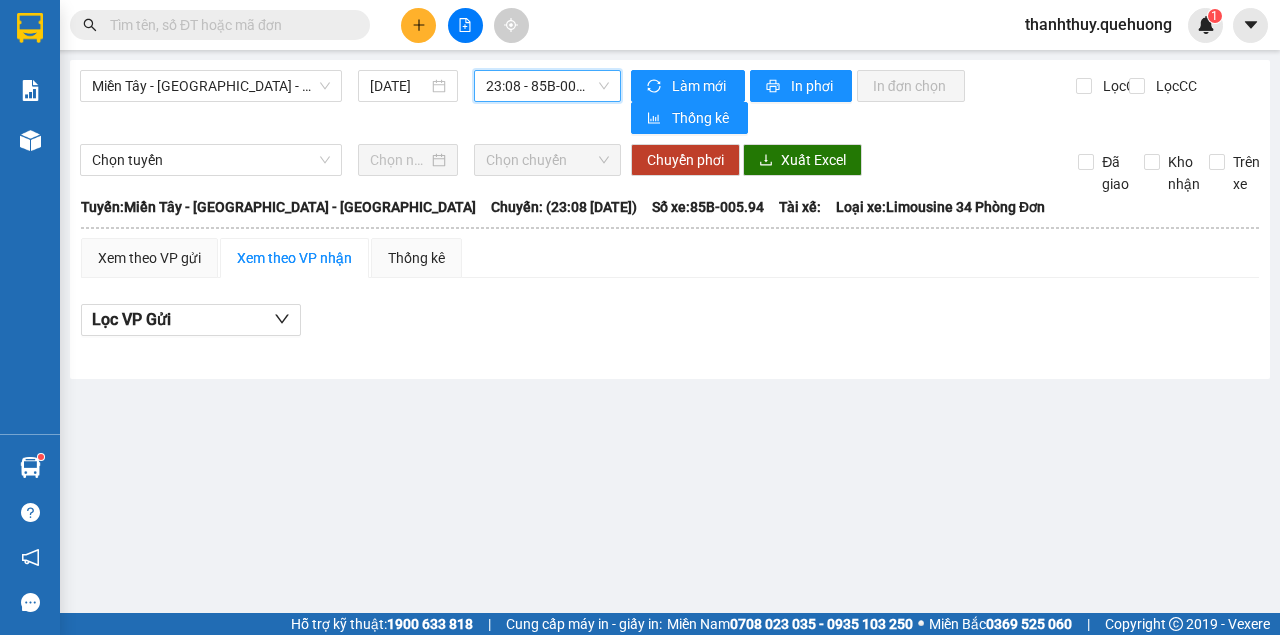 click on "23:08     - 85B-005.94" at bounding box center (547, 86) 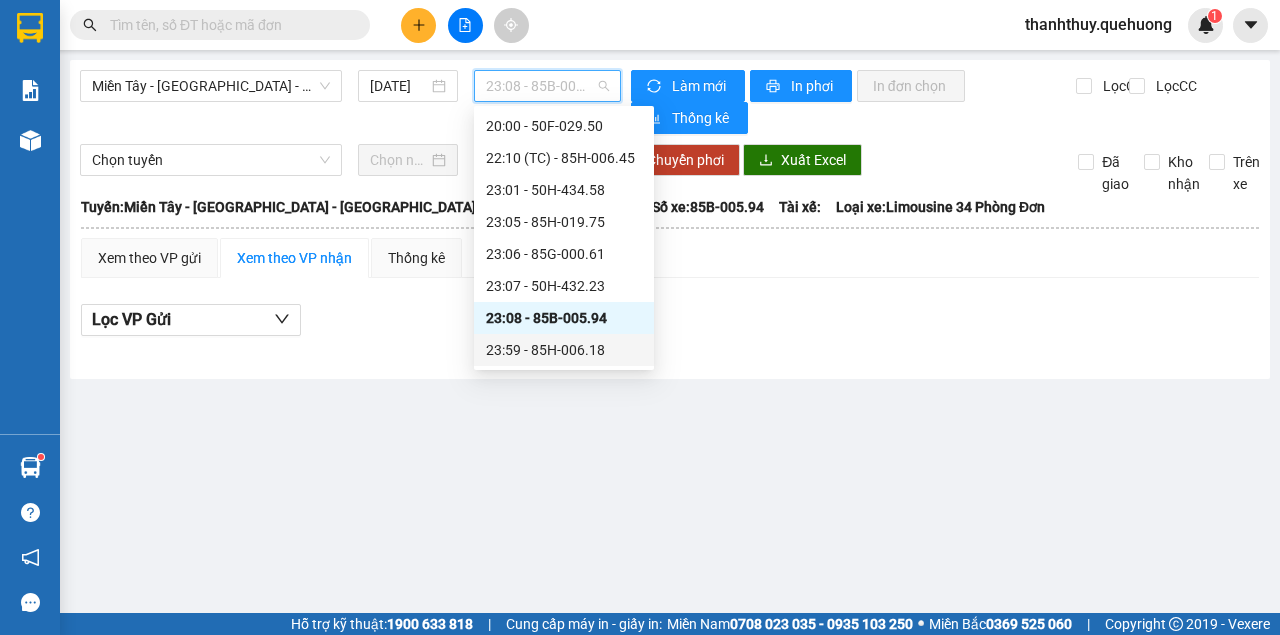 click on "23:59     - 85H-006.18" at bounding box center [564, 350] 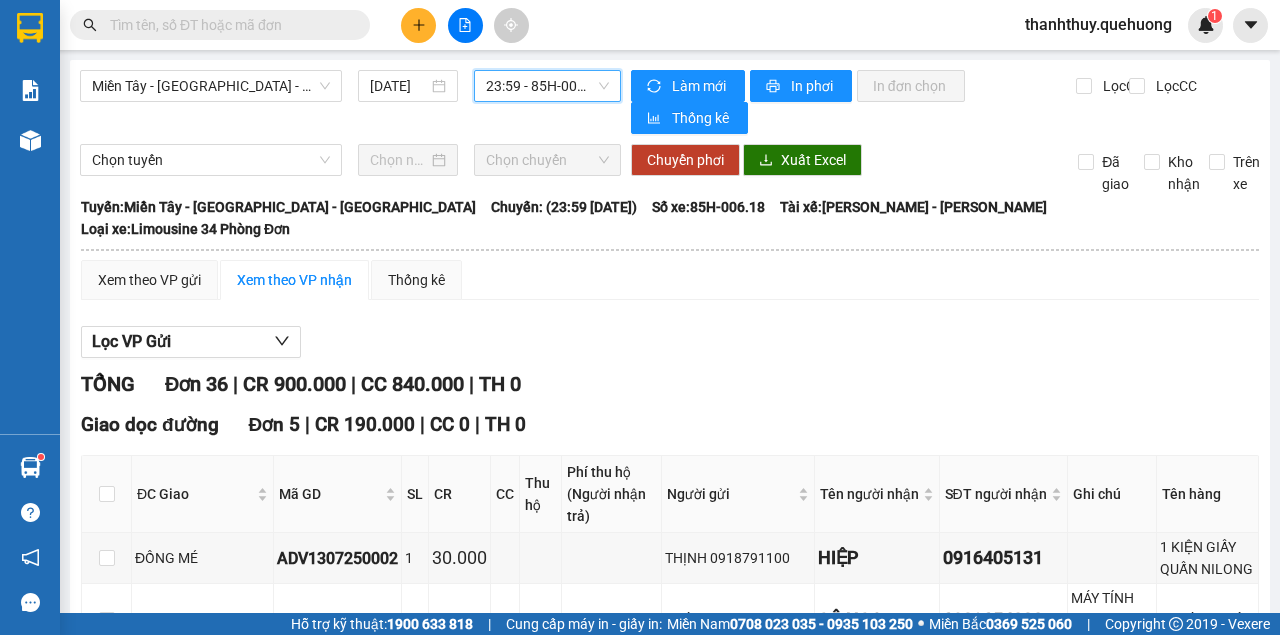 scroll, scrollTop: 200, scrollLeft: 0, axis: vertical 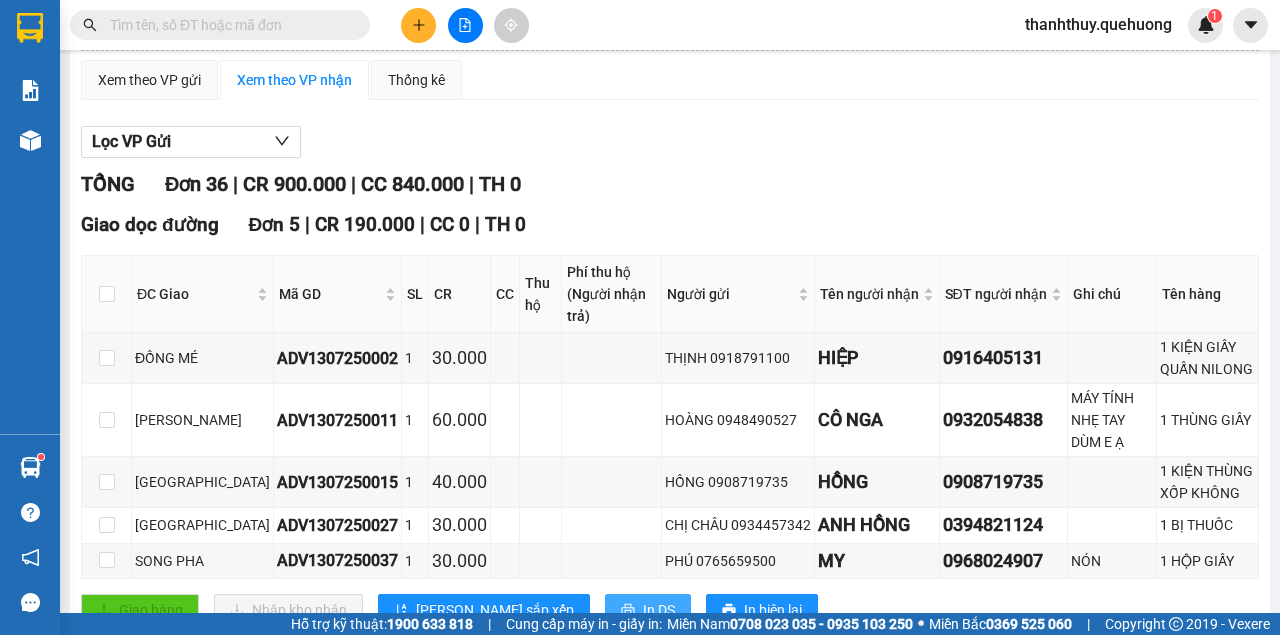 click 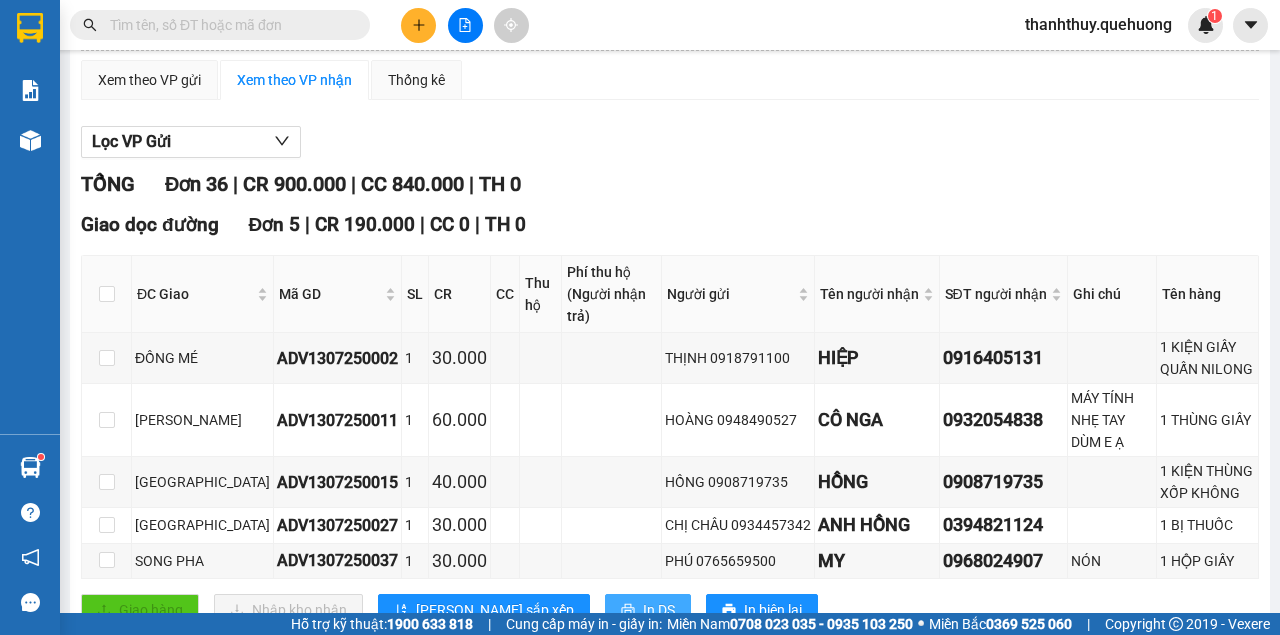 scroll, scrollTop: 0, scrollLeft: 0, axis: both 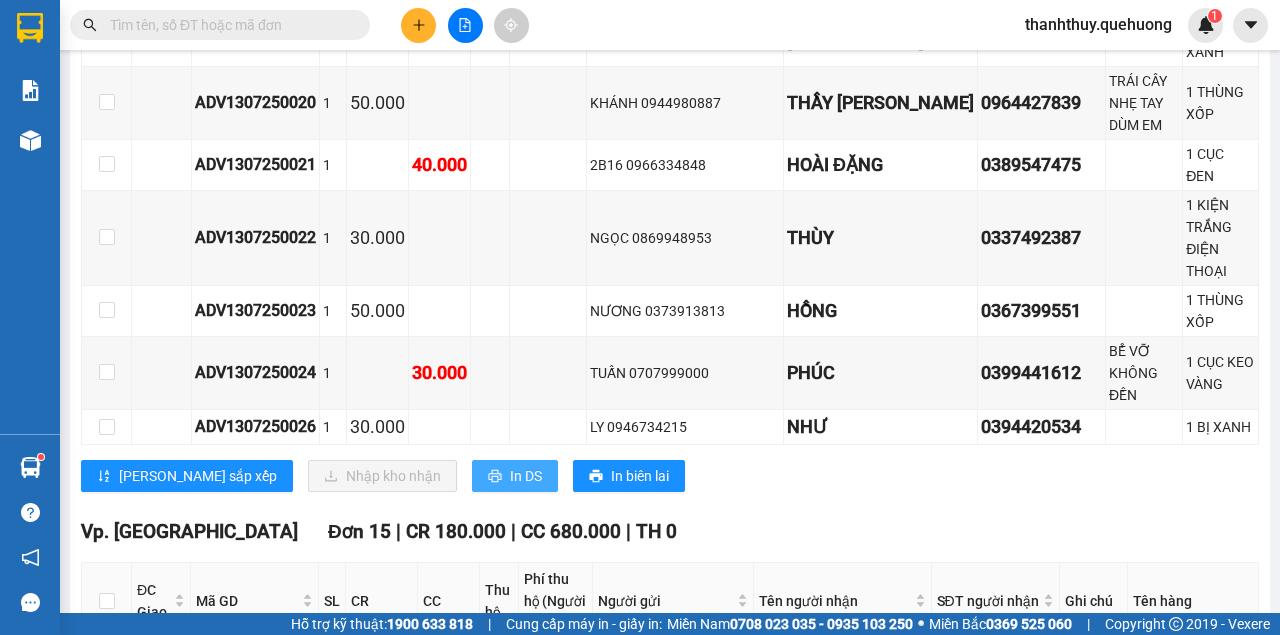 click on "In DS" at bounding box center [526, 476] 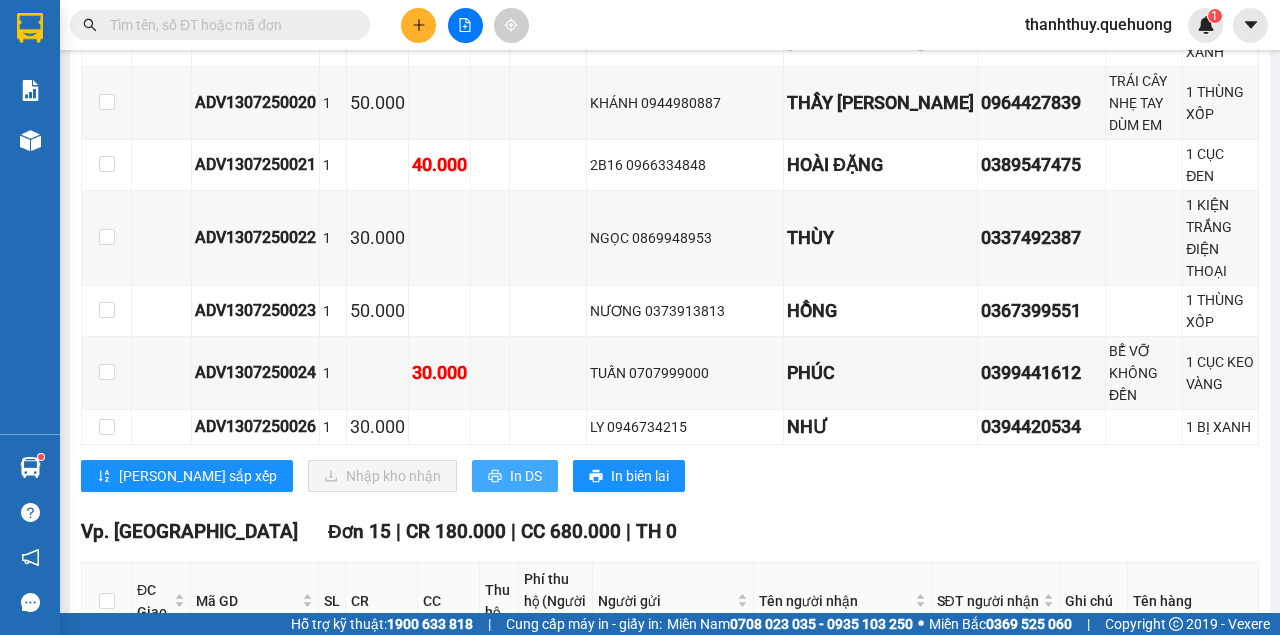 scroll, scrollTop: 0, scrollLeft: 0, axis: both 